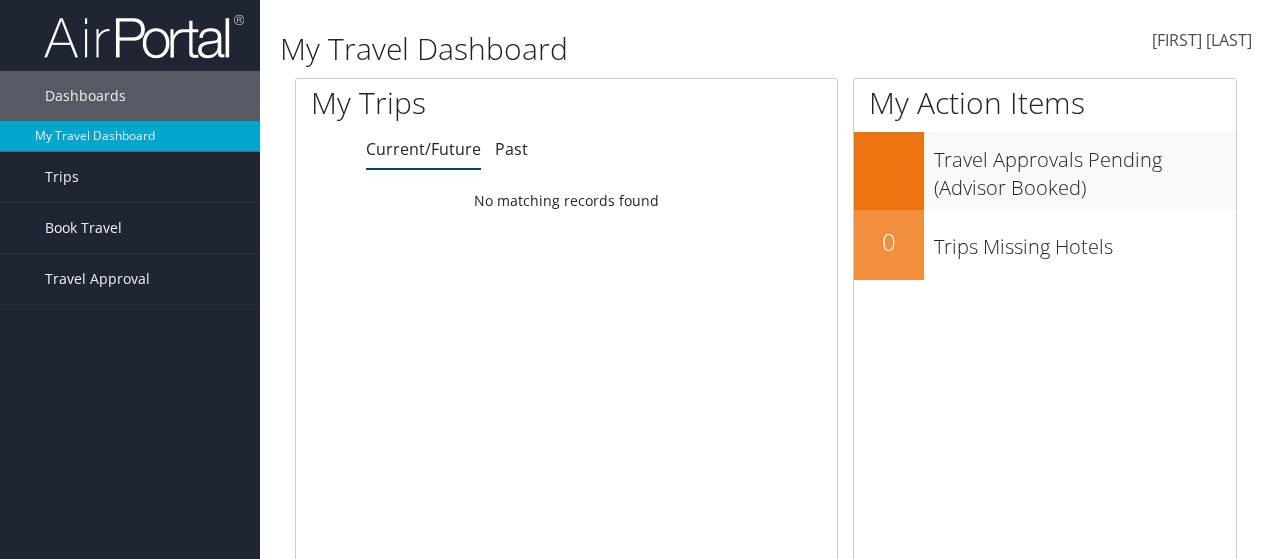scroll, scrollTop: 0, scrollLeft: 0, axis: both 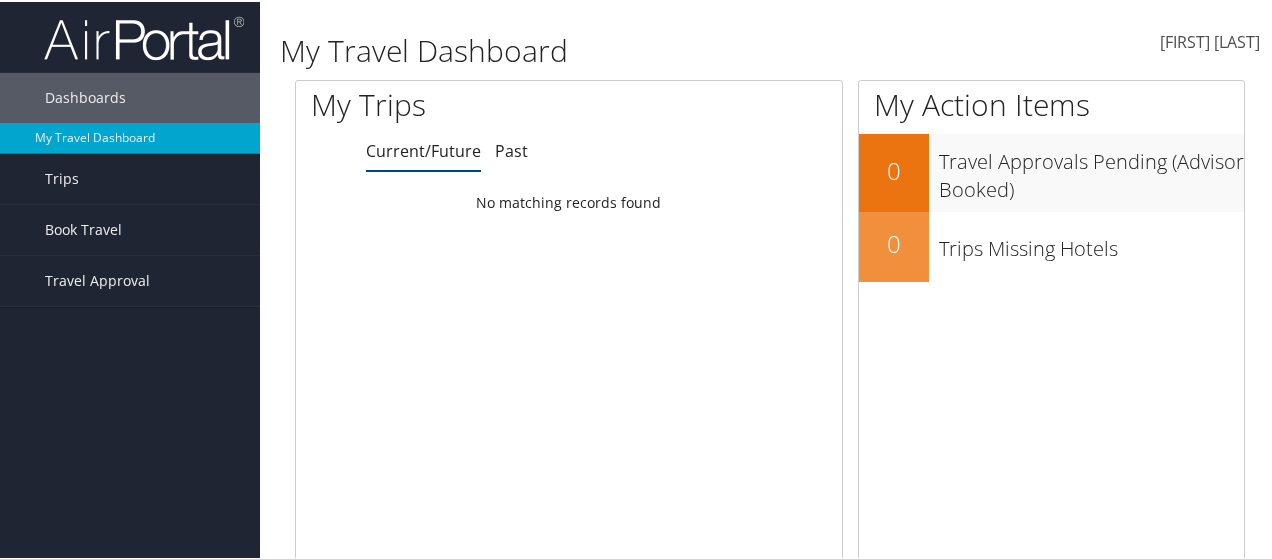 click on "[FIRST] [LAST]" at bounding box center [1210, 40] 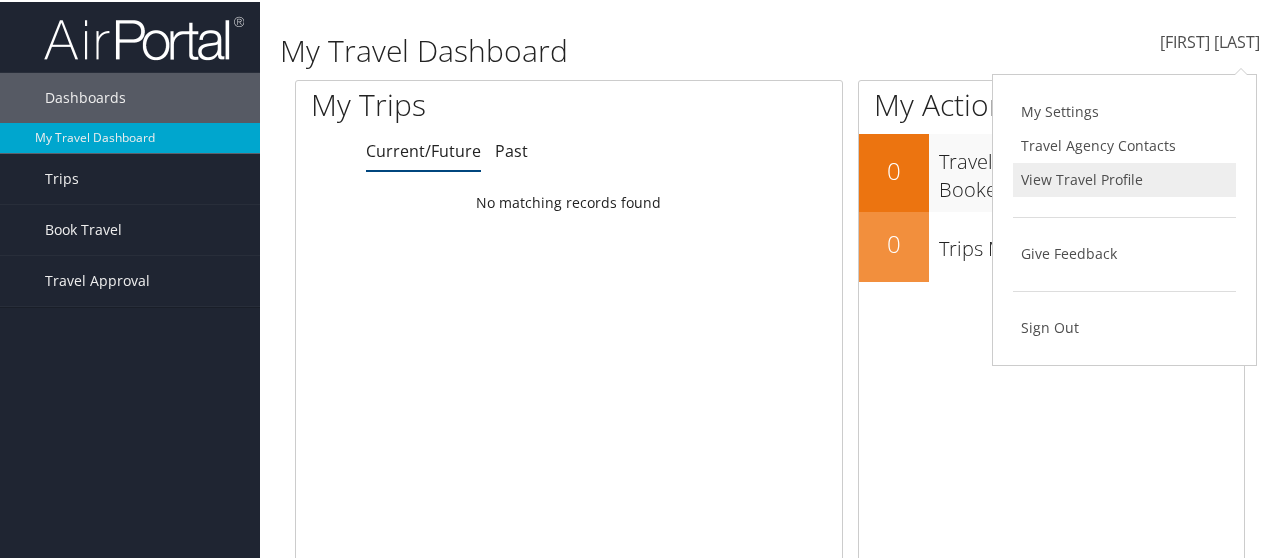click on "View Travel Profile" at bounding box center [1124, 178] 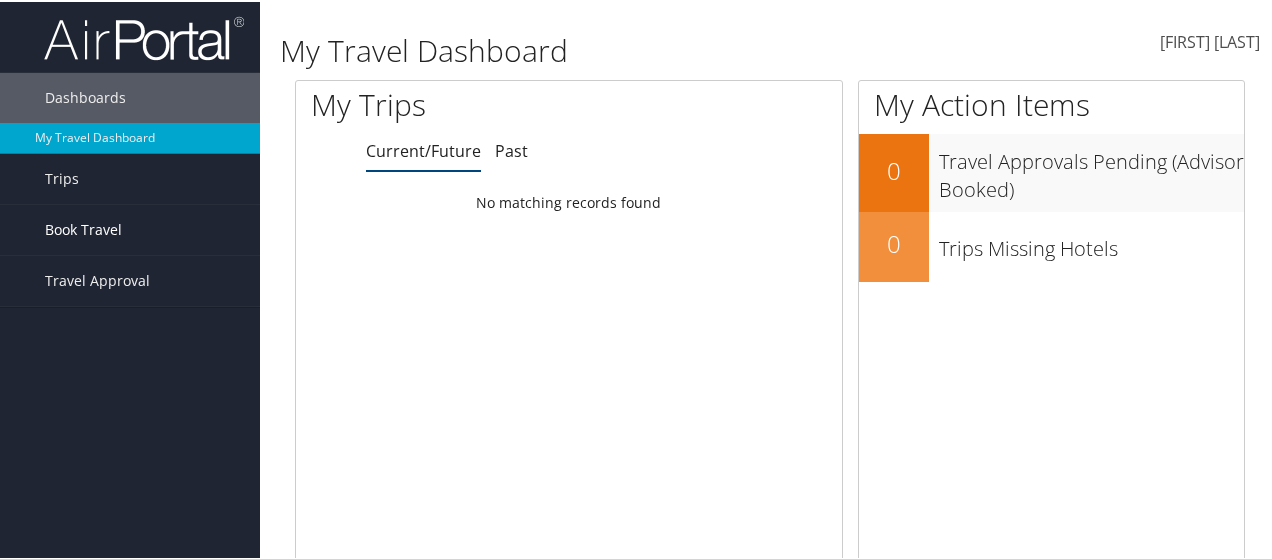 click on "Book Travel" at bounding box center [83, 228] 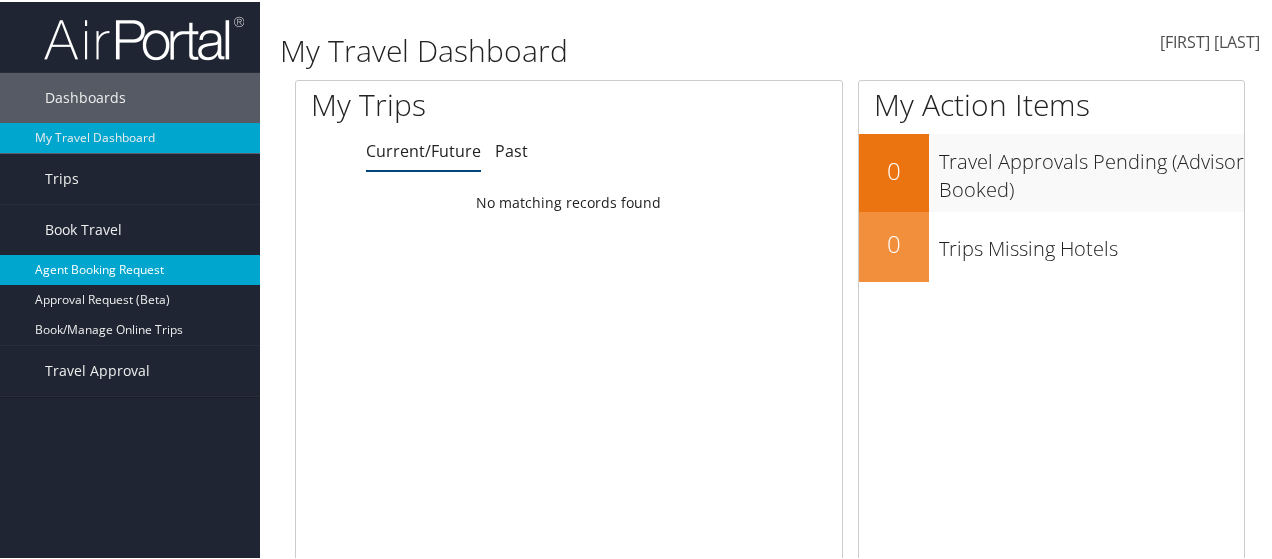 click on "Agent Booking Request" at bounding box center (130, 268) 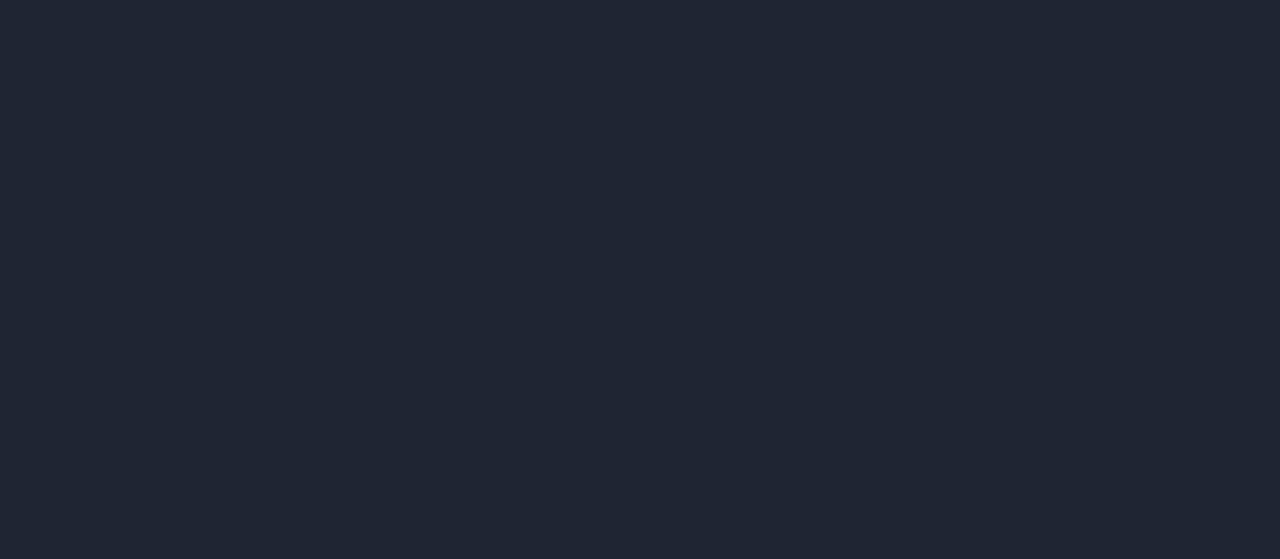 scroll, scrollTop: 0, scrollLeft: 0, axis: both 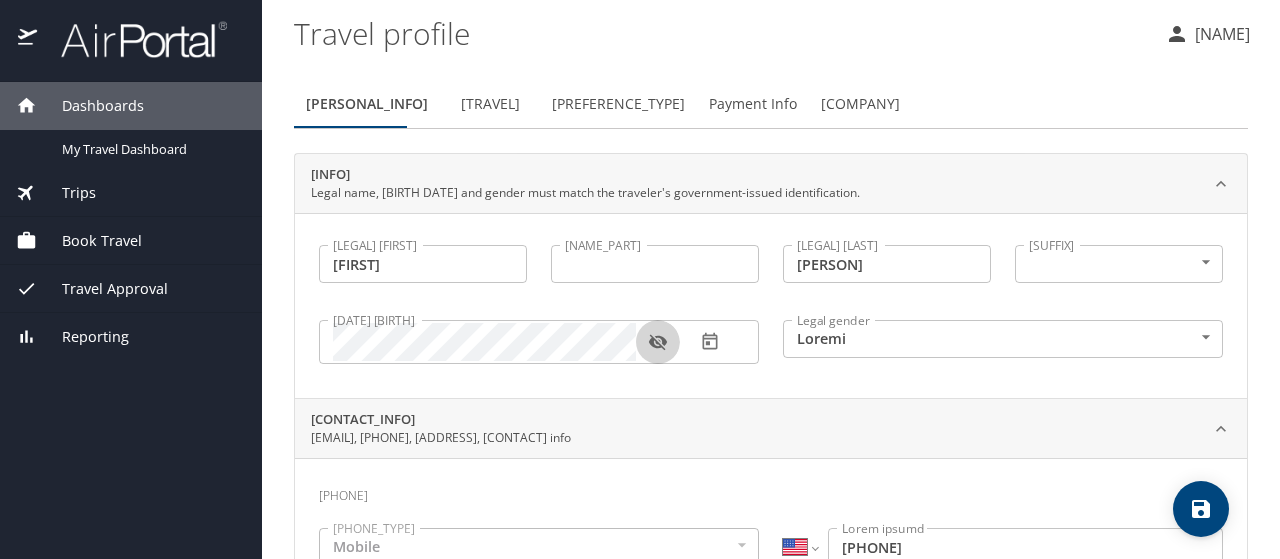 click at bounding box center [0, 0] 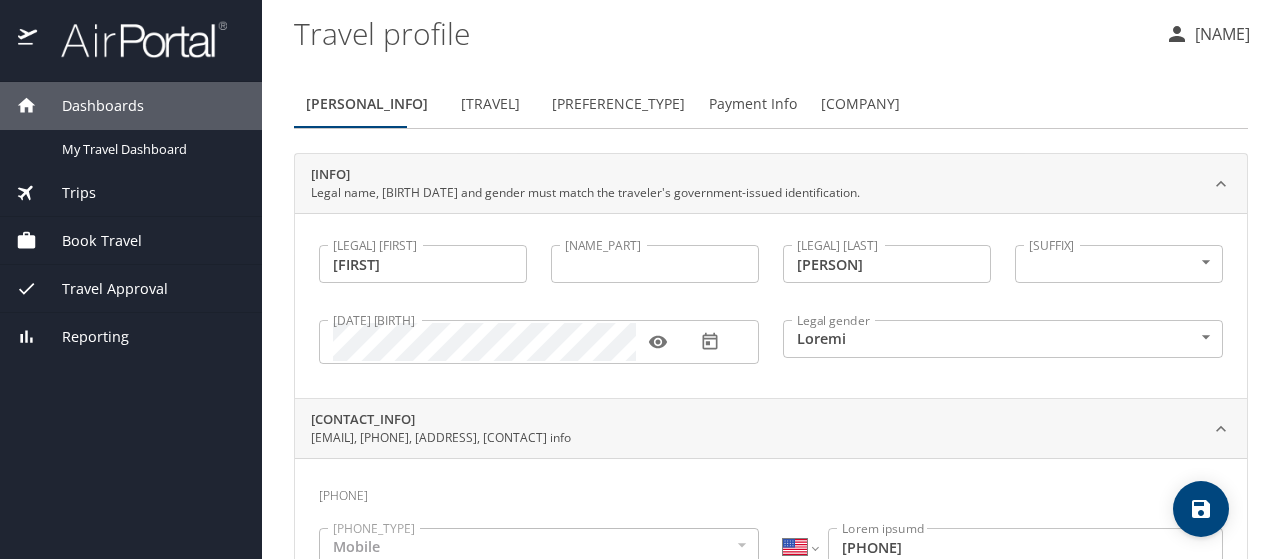 click at bounding box center (0, 0) 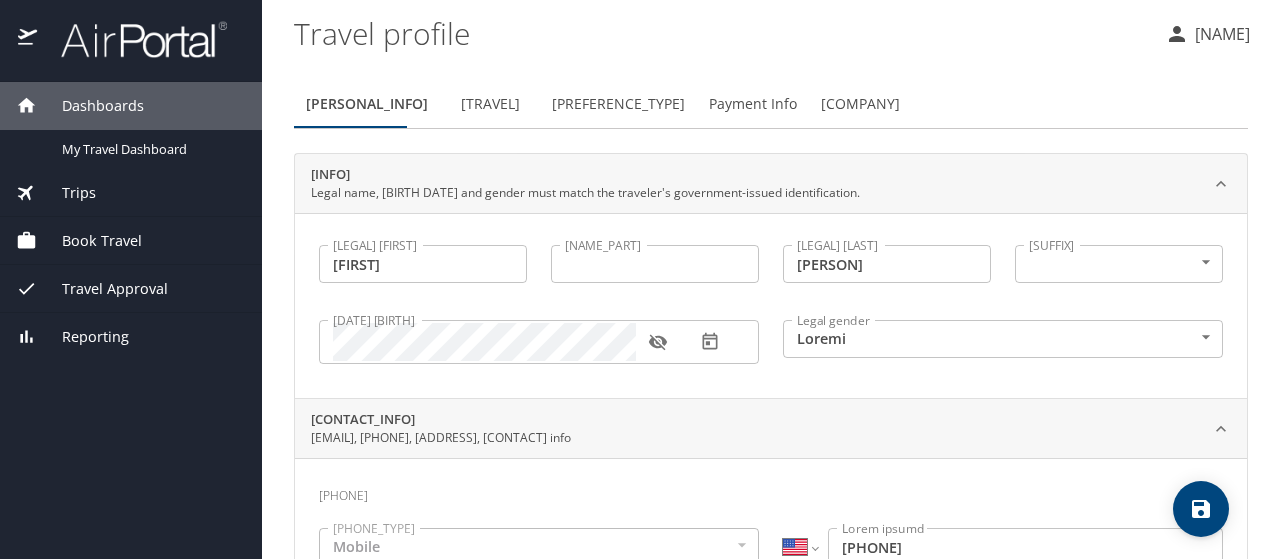 click on "[NAME_PART]" at bounding box center [655, 264] 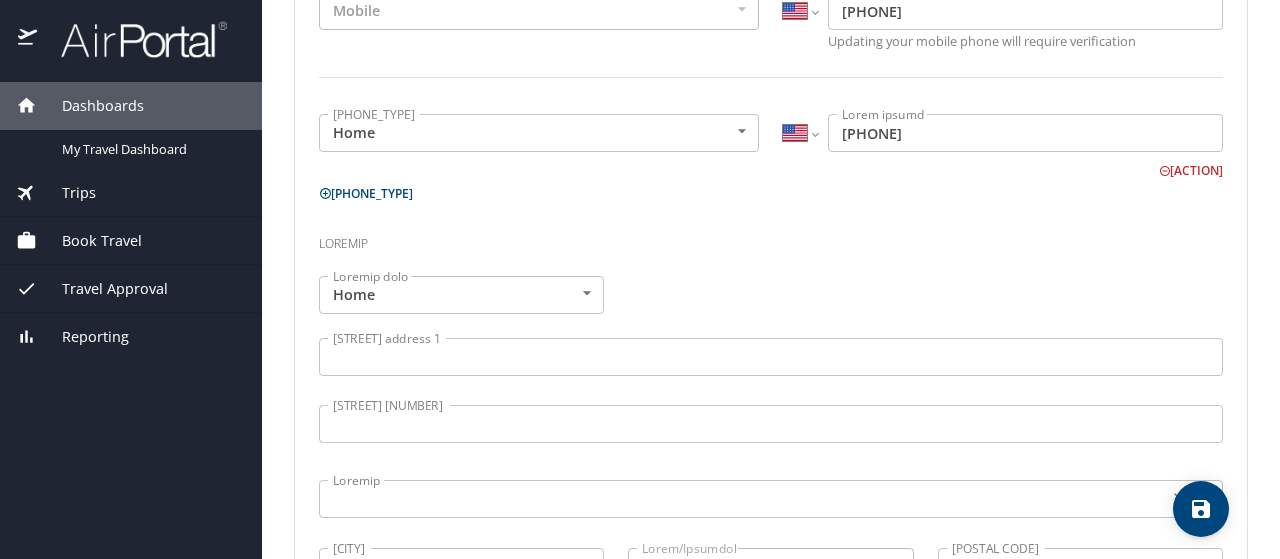 scroll, scrollTop: 536, scrollLeft: 0, axis: vertical 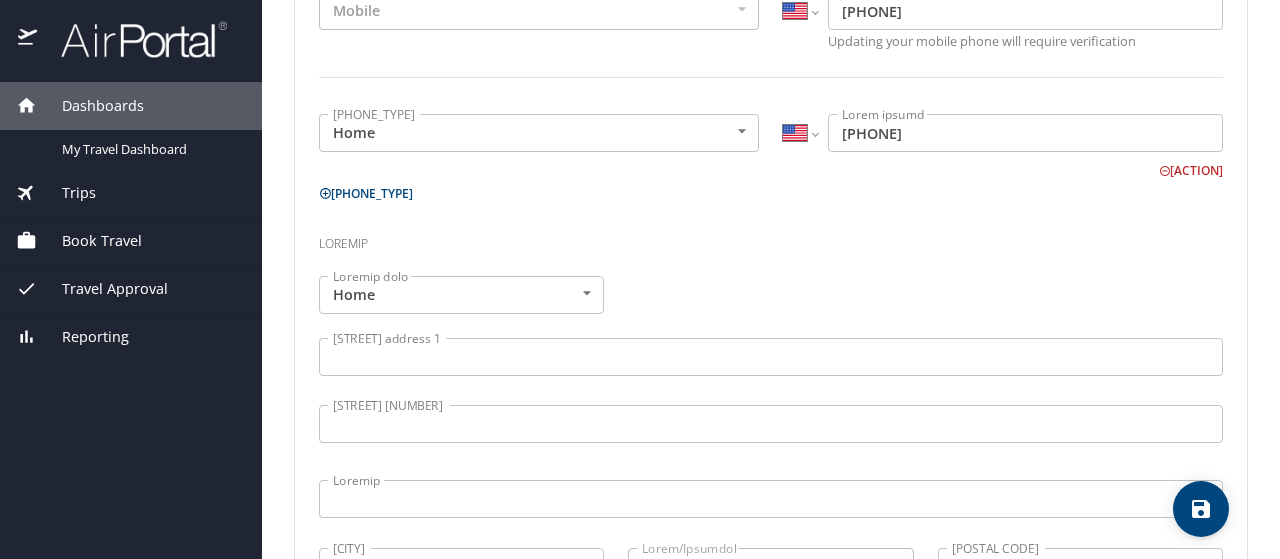 type on "Loremipsu" 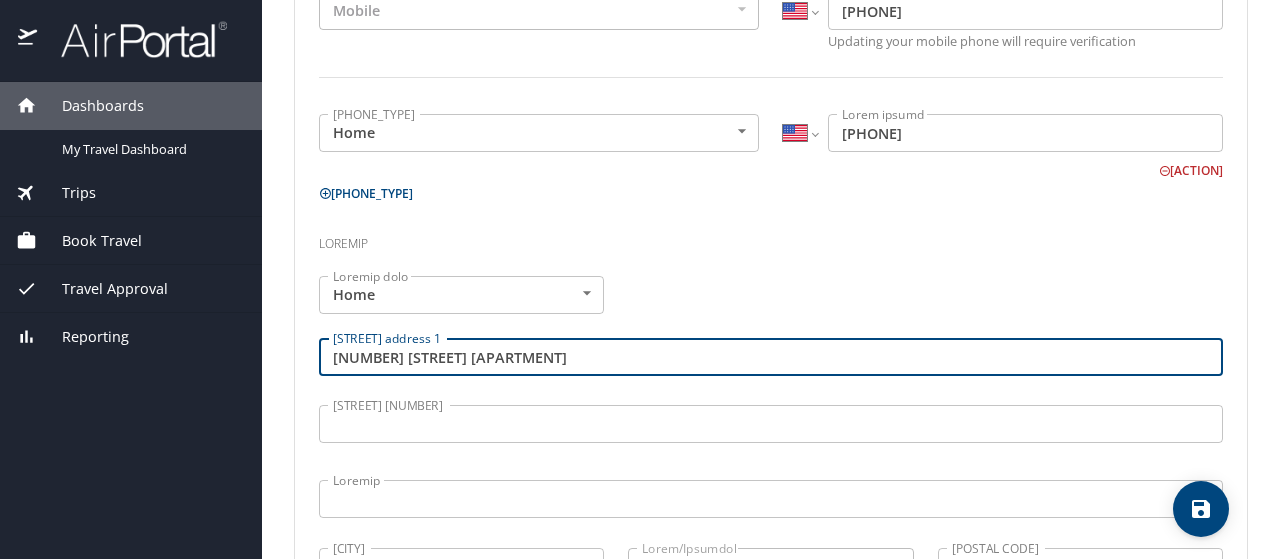 scroll, scrollTop: 630, scrollLeft: 0, axis: vertical 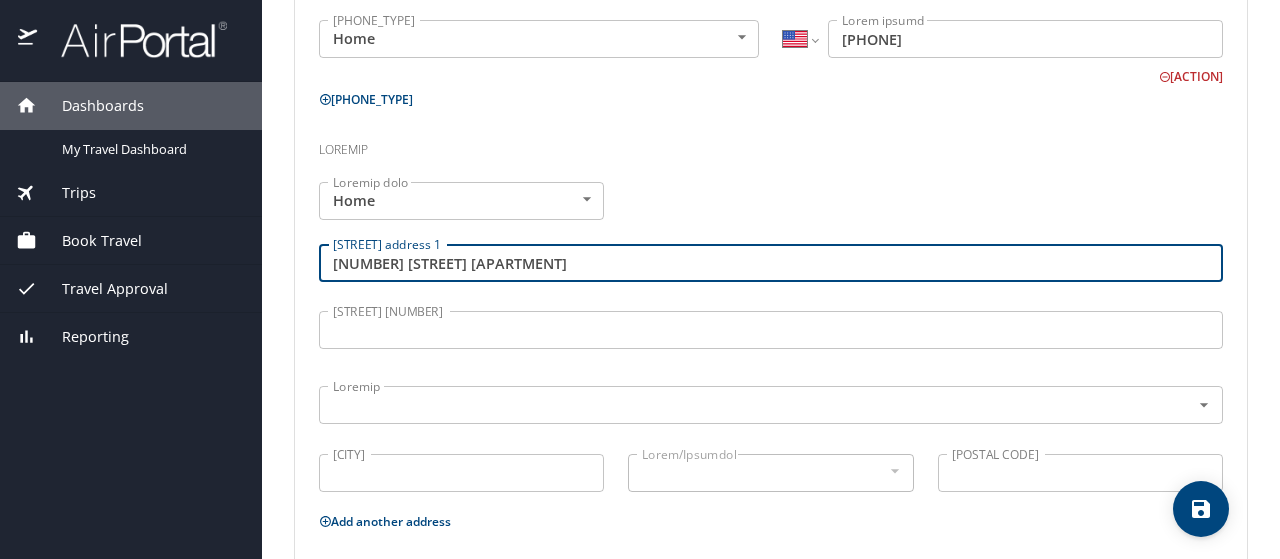 type on "[NUMBER] [STREET] [APARTMENT]" 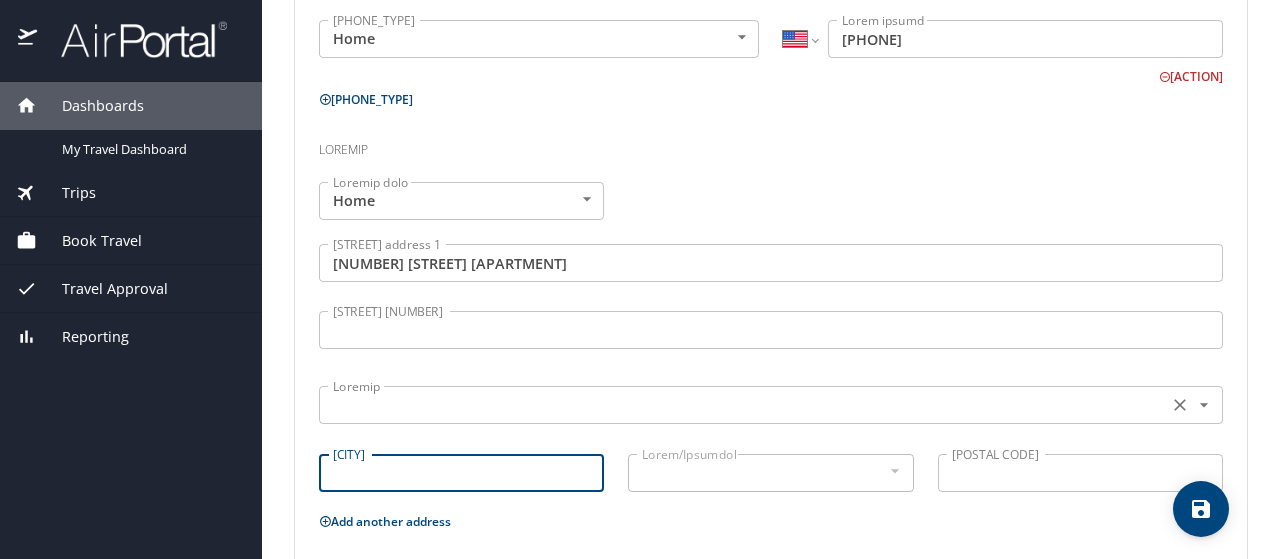 click on "Loremip" at bounding box center [771, 405] 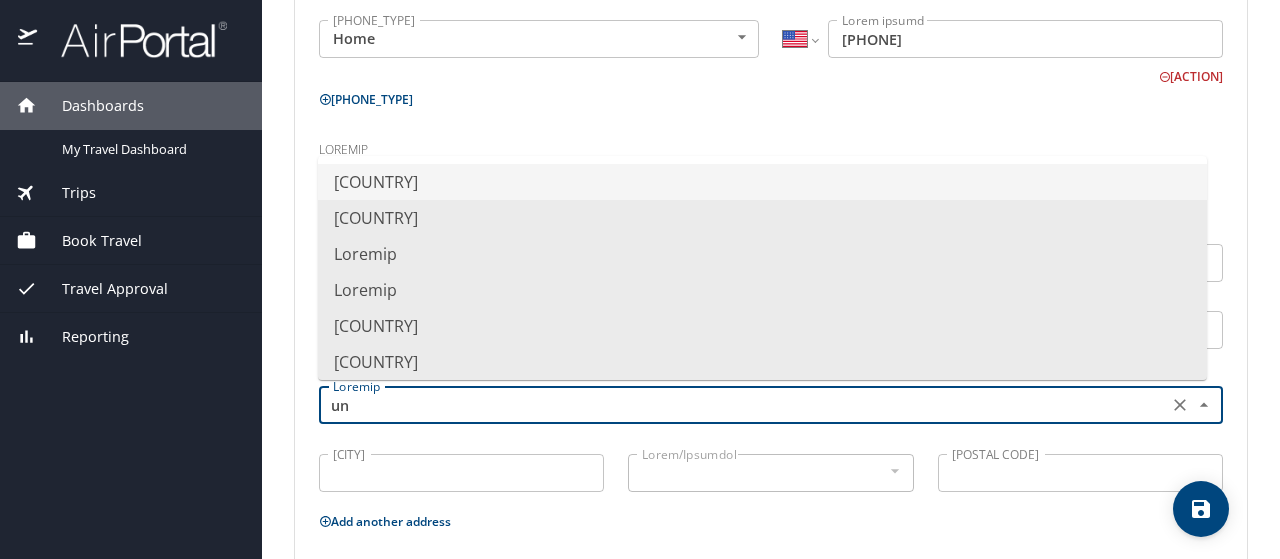 click on "[COUNTRY]" at bounding box center [762, 182] 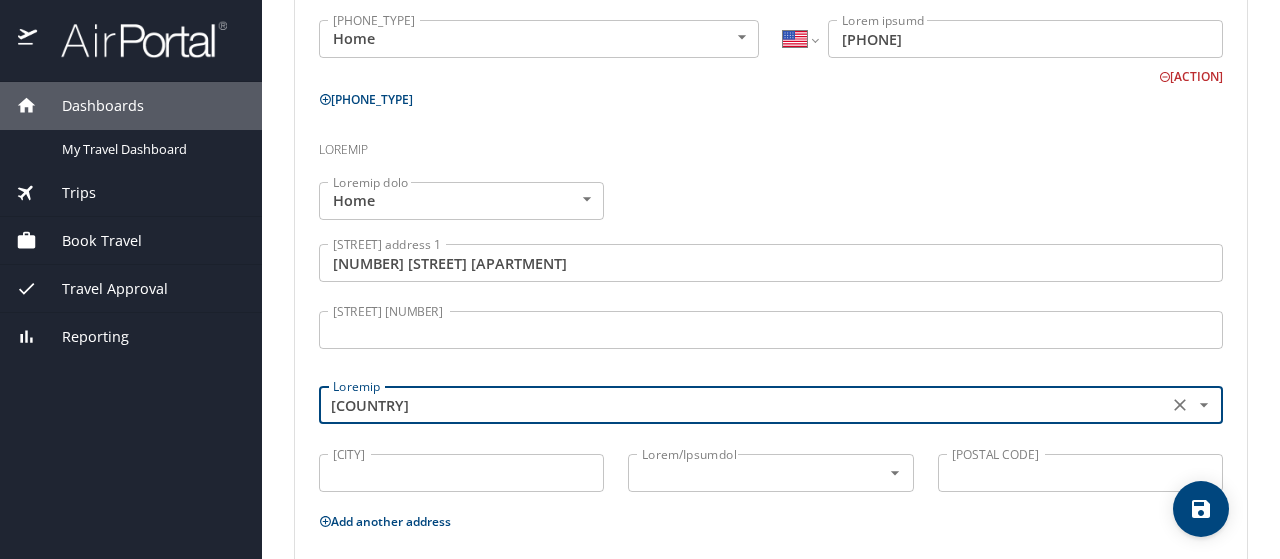 type on "[COUNTRY]" 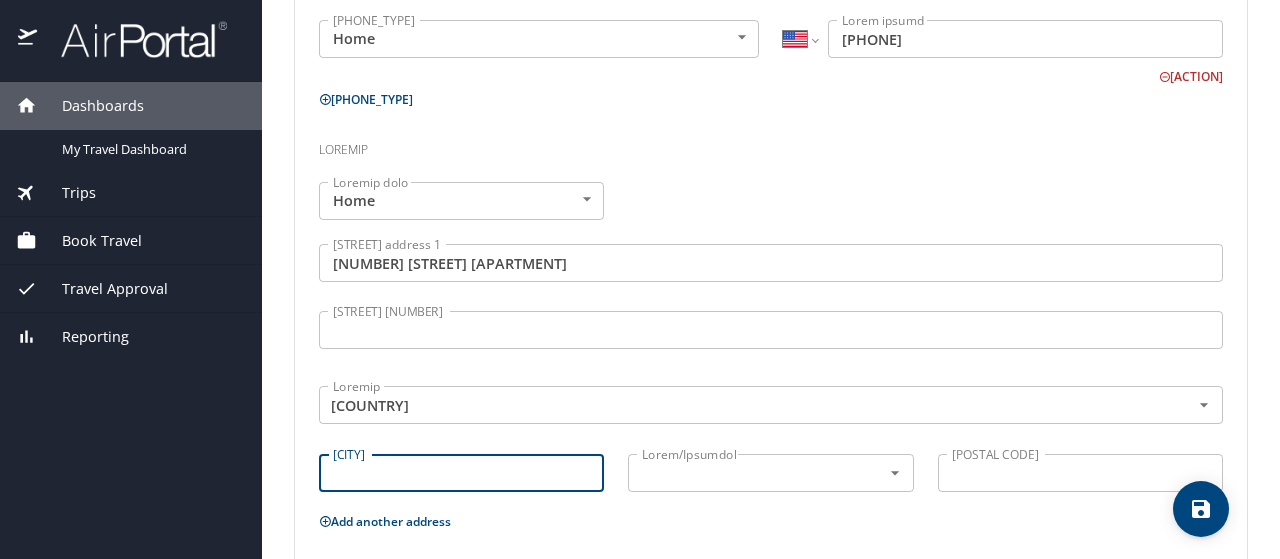 click on "[CITY]" at bounding box center (461, 473) 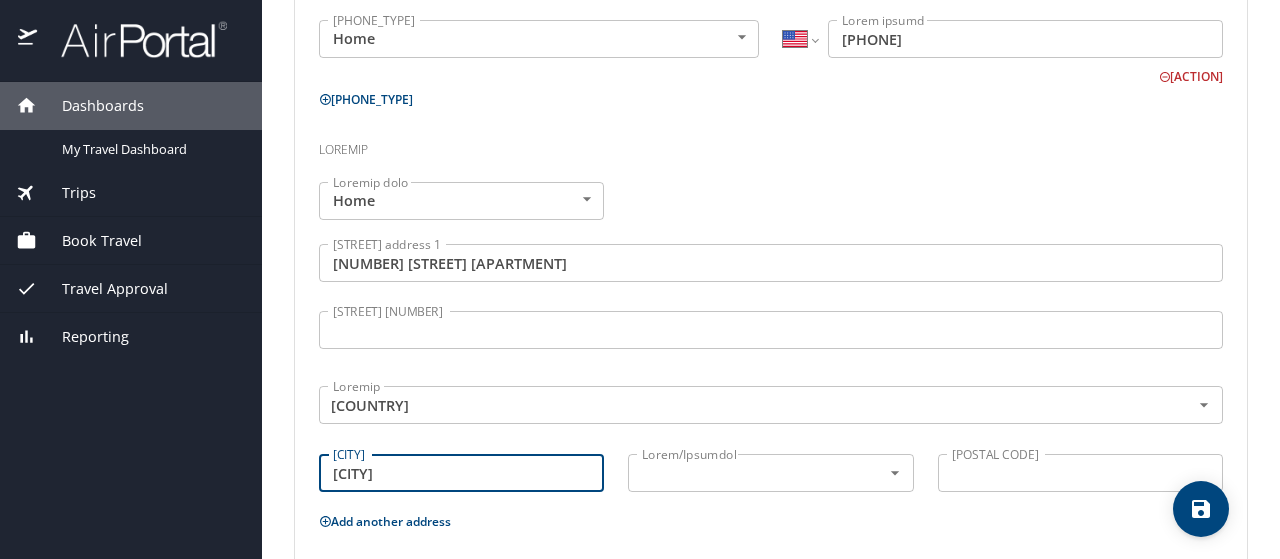 type on "[CITY]" 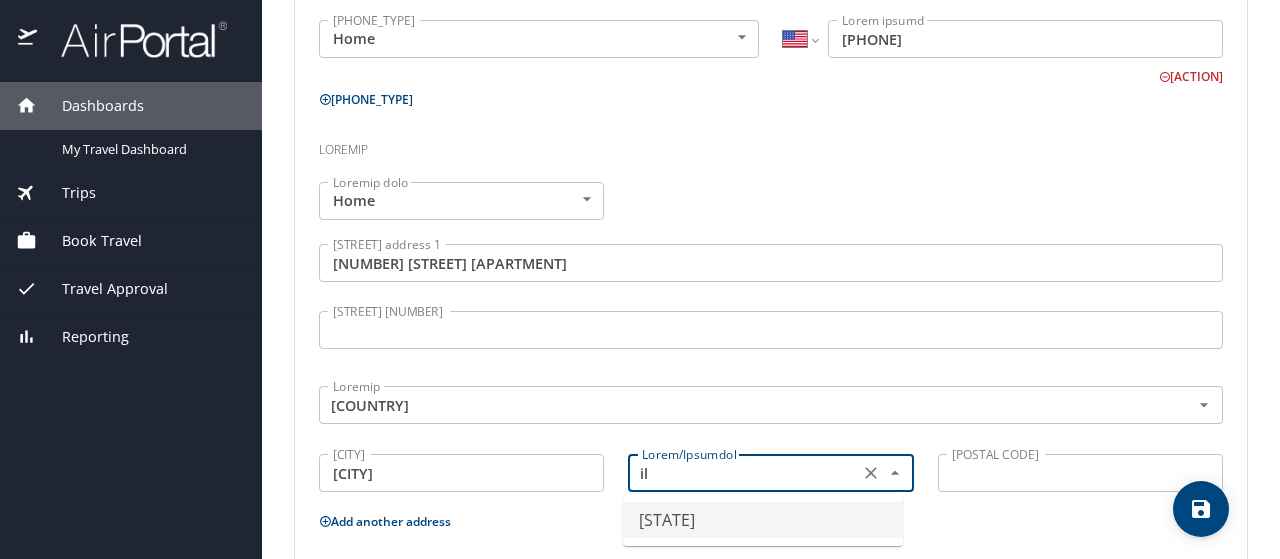 click on "[STATE]" at bounding box center (763, 520) 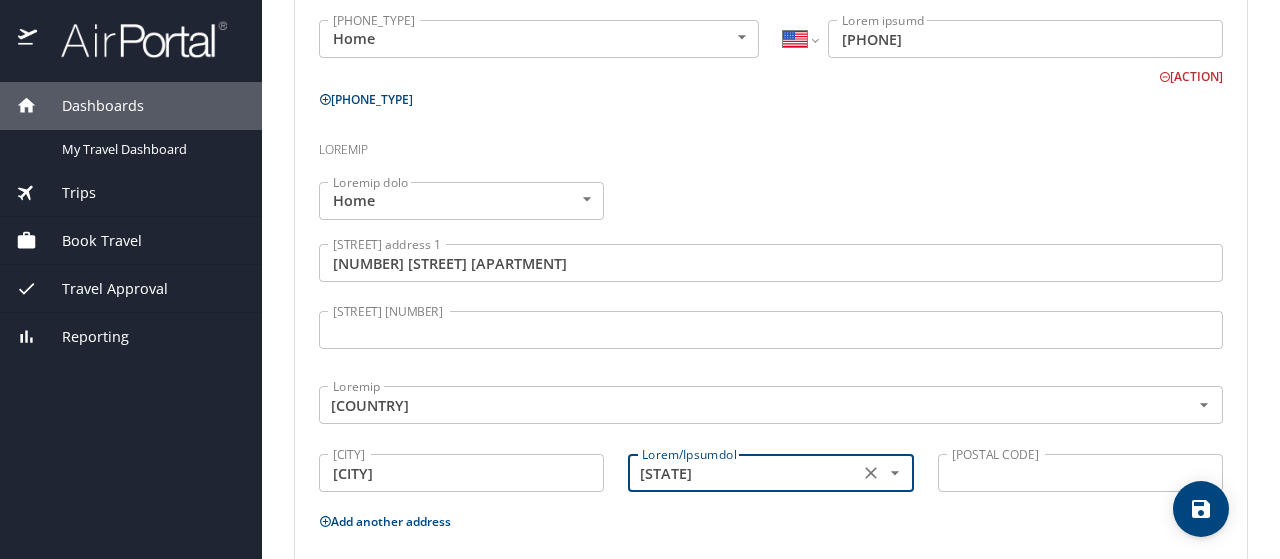 type on "[STATE]" 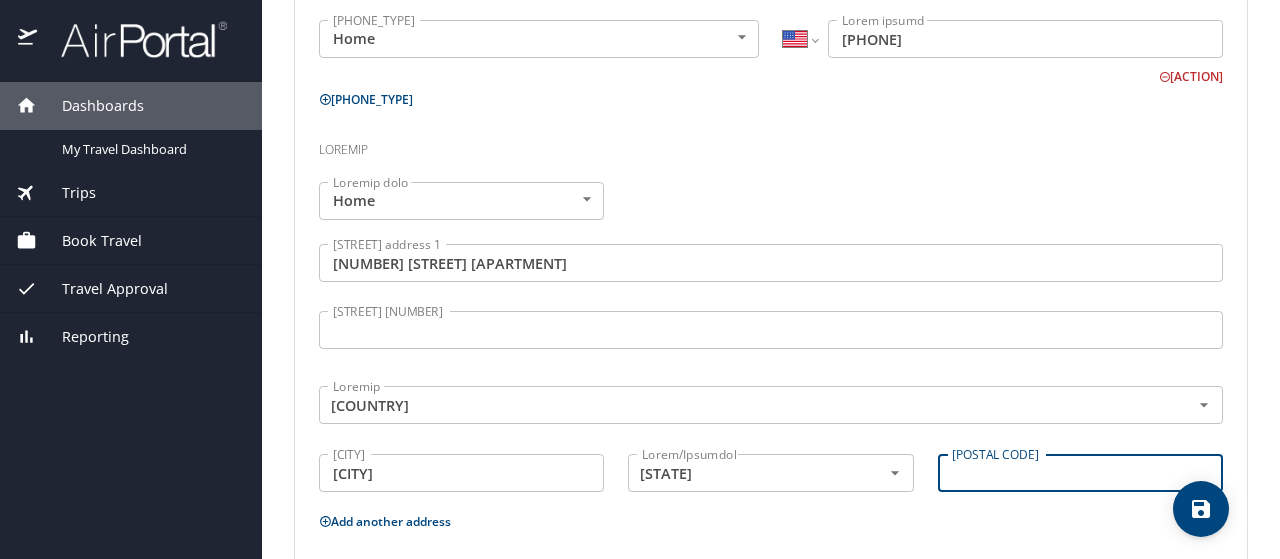 drag, startPoint x: 960, startPoint y: 477, endPoint x: 938, endPoint y: 469, distance: 23.409399 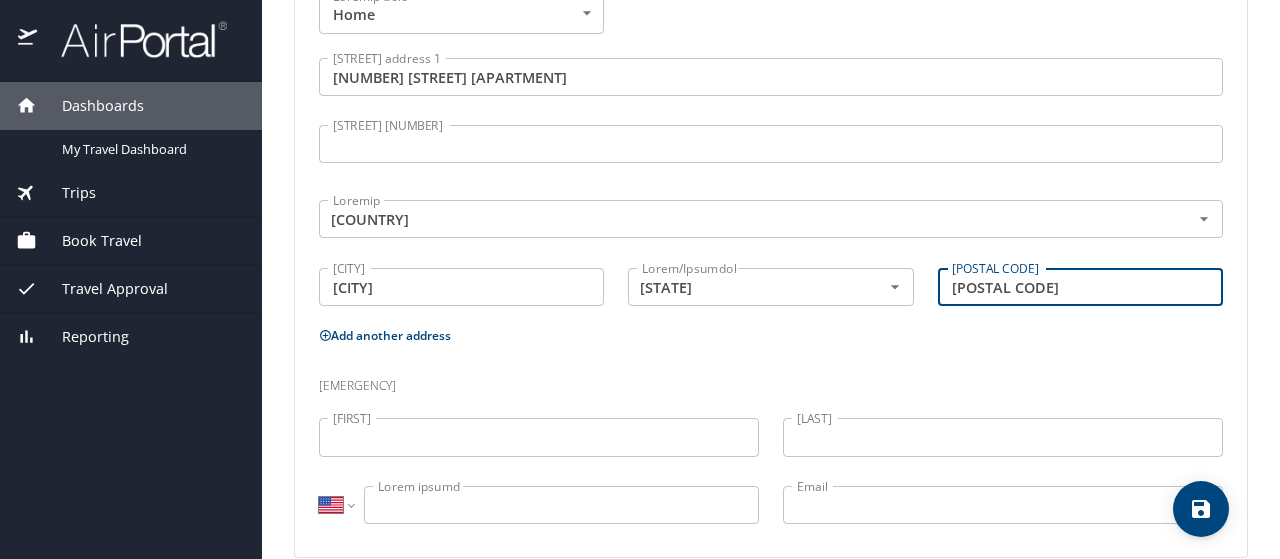scroll, scrollTop: 842, scrollLeft: 0, axis: vertical 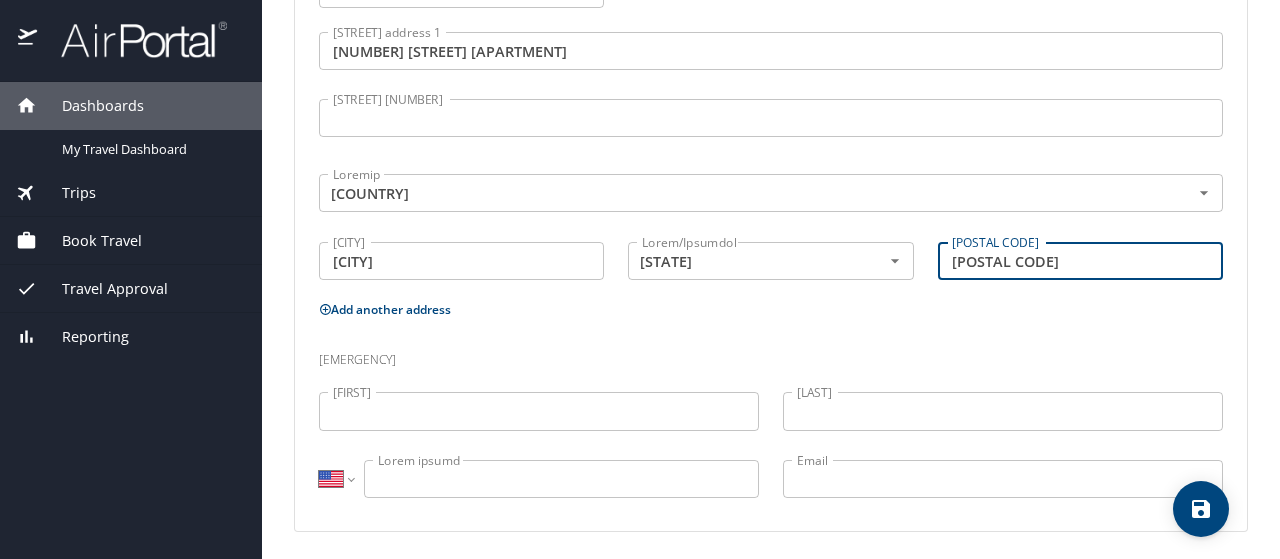 type on "[POSTAL CODE]" 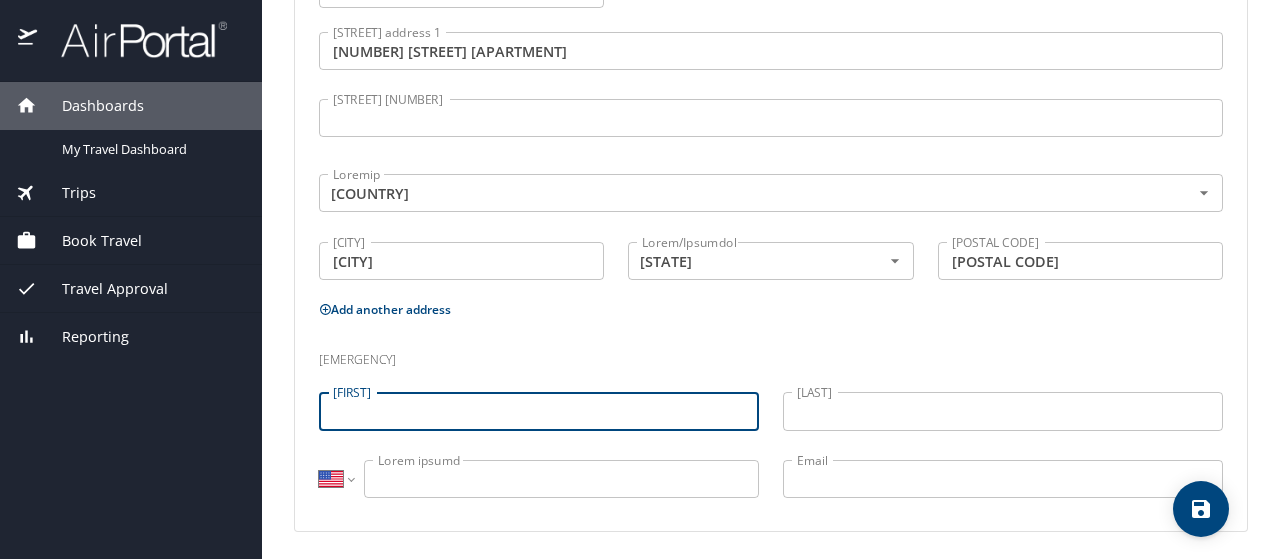 click on "[FIRST]" at bounding box center [539, 411] 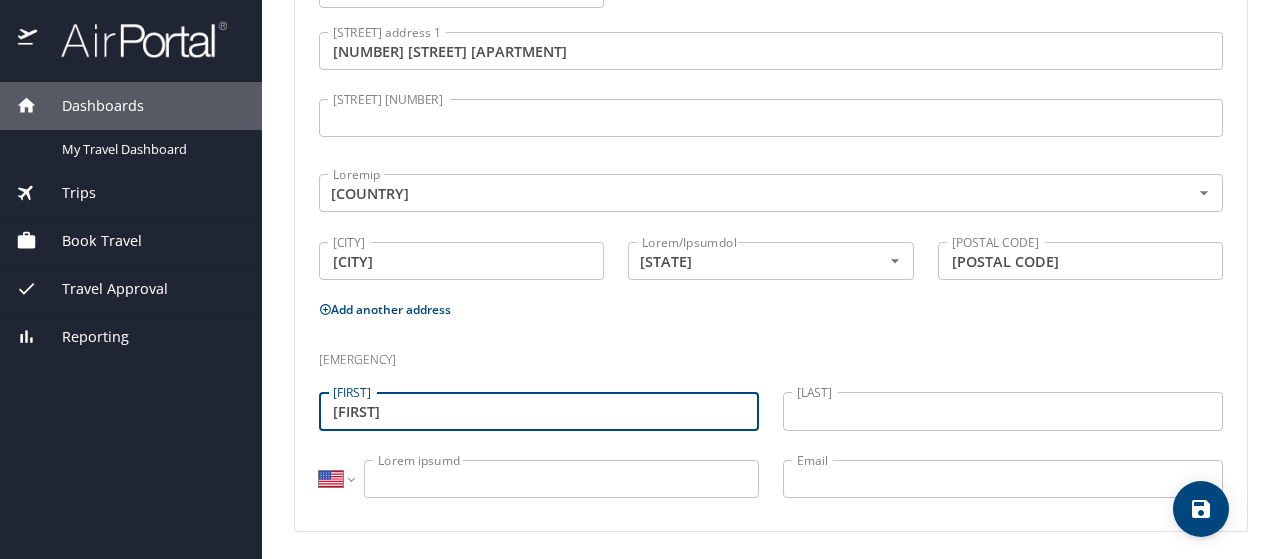 type on "[FIRST]" 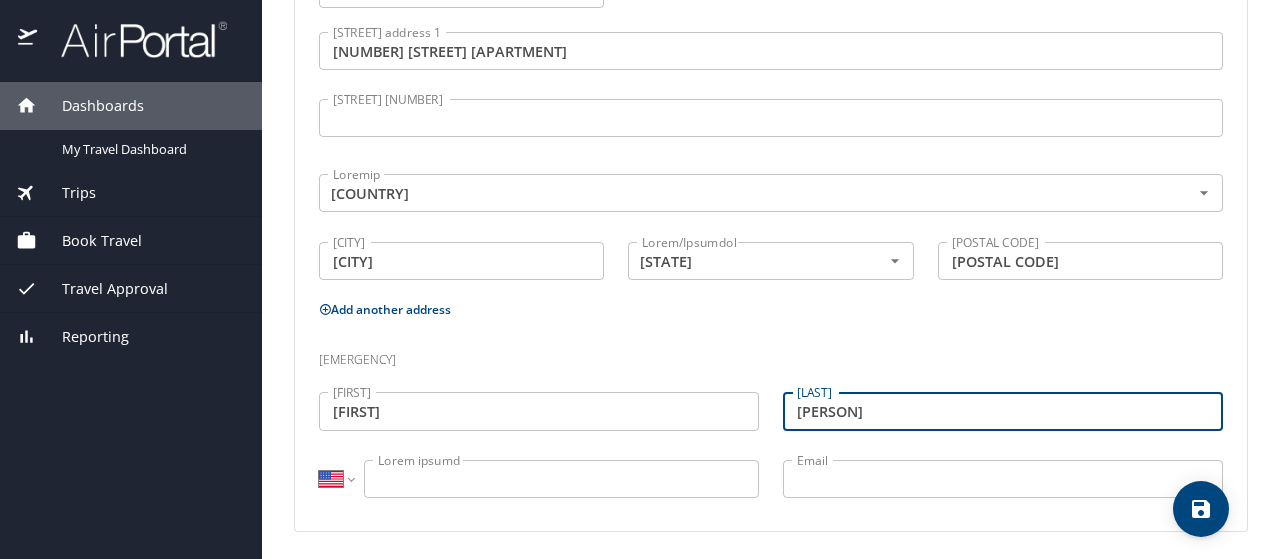 type on "[PERSON]" 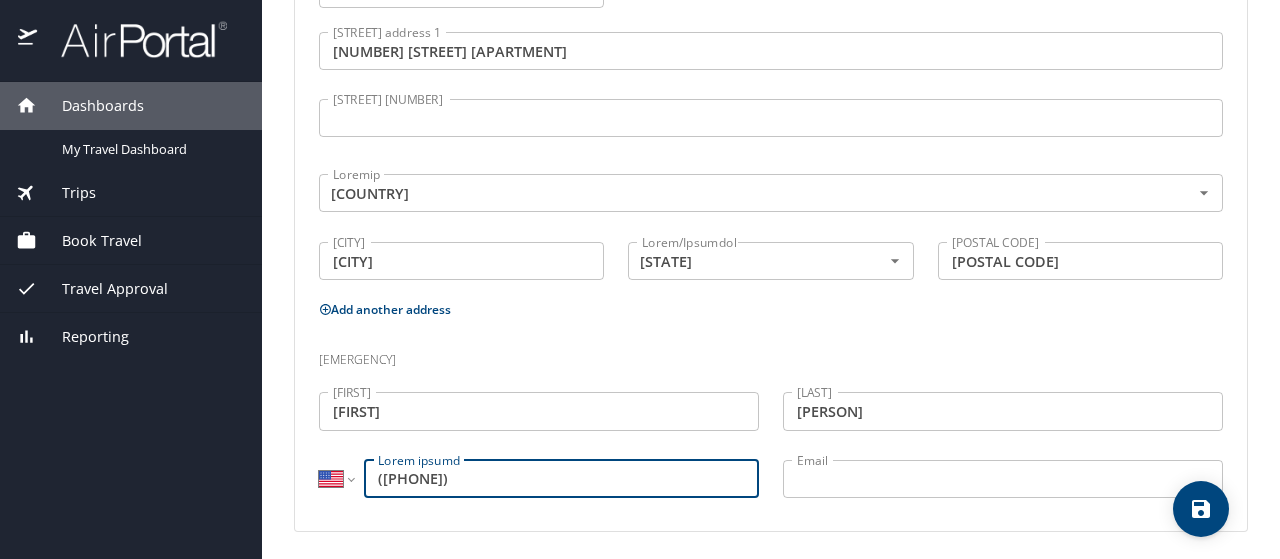 type on "([PHONE])" 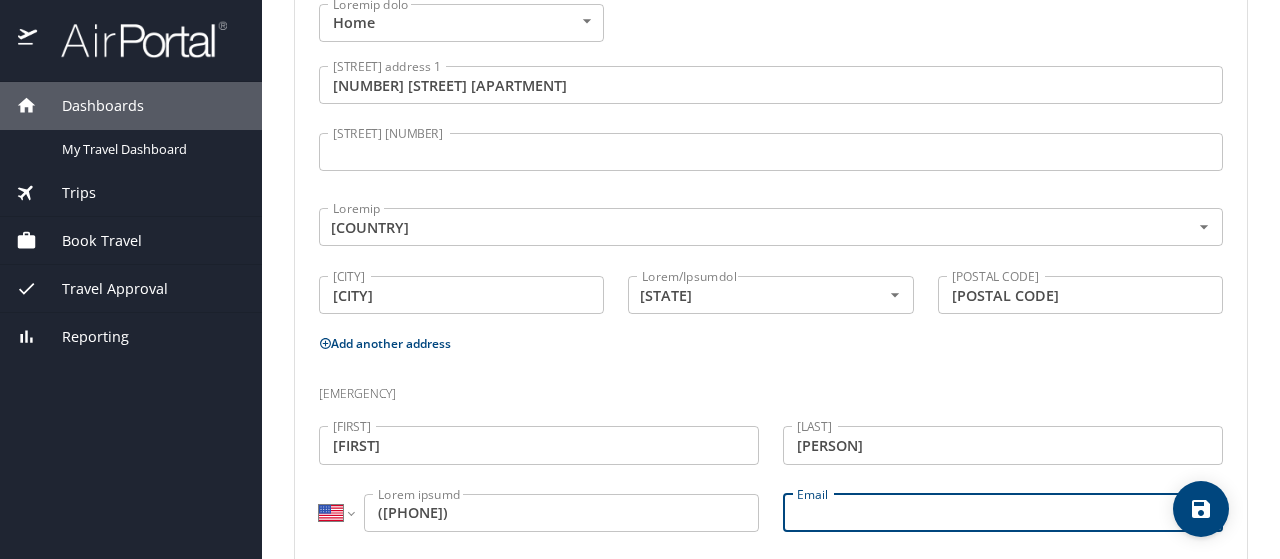 scroll, scrollTop: 842, scrollLeft: 0, axis: vertical 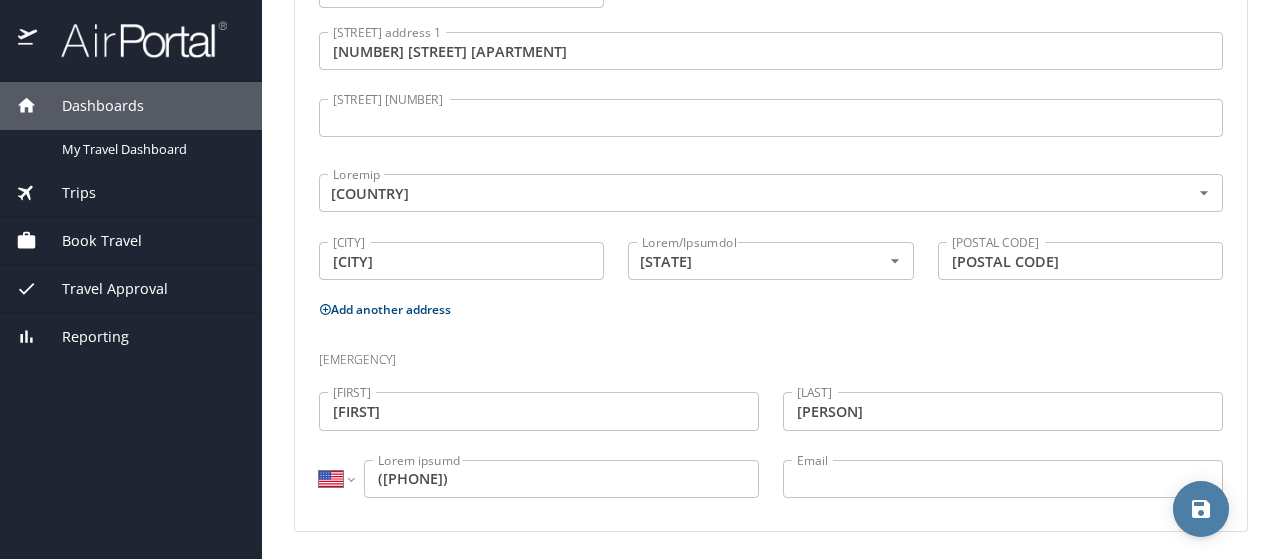 click at bounding box center (1201, 509) 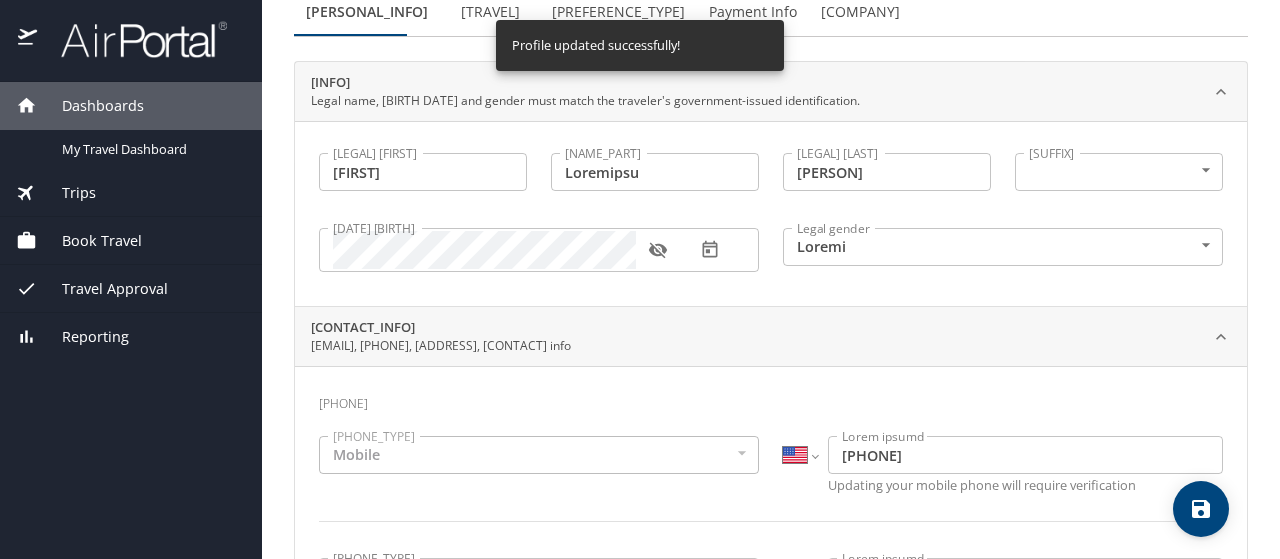 scroll, scrollTop: 0, scrollLeft: 0, axis: both 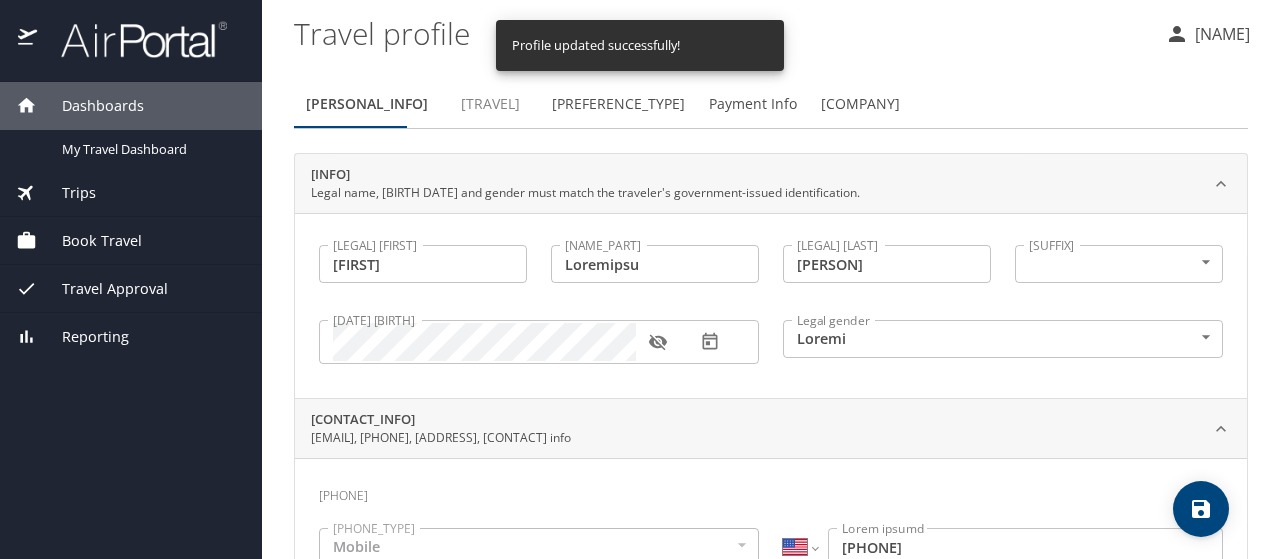 click on "[TRAVEL]" at bounding box center [490, 104] 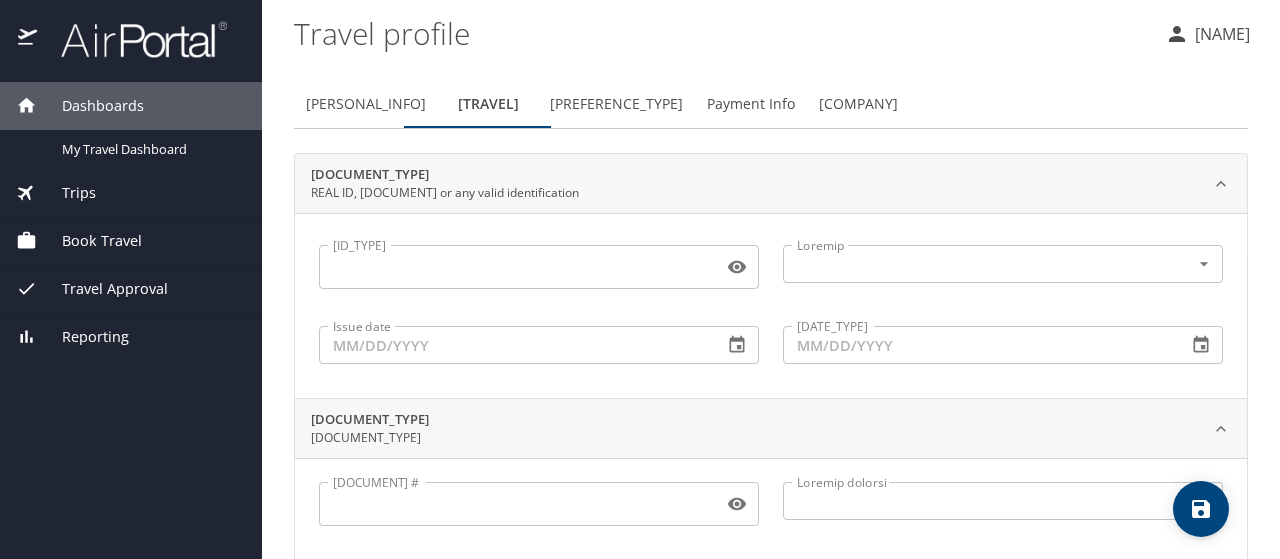 scroll, scrollTop: 2, scrollLeft: 0, axis: vertical 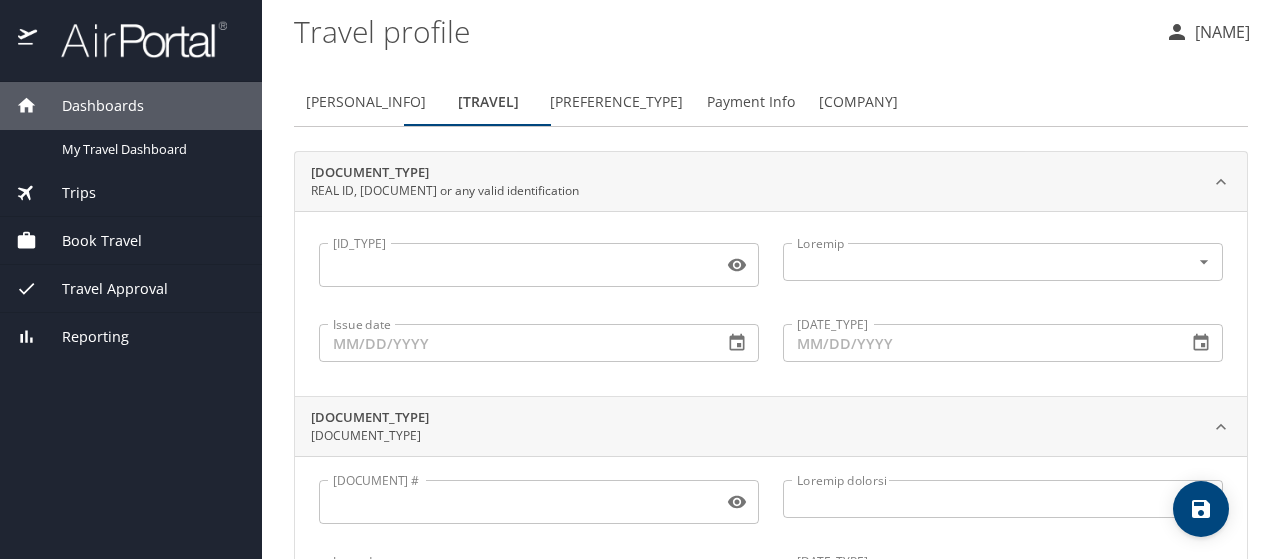 click on "[ID_TYPE]" at bounding box center [517, 265] 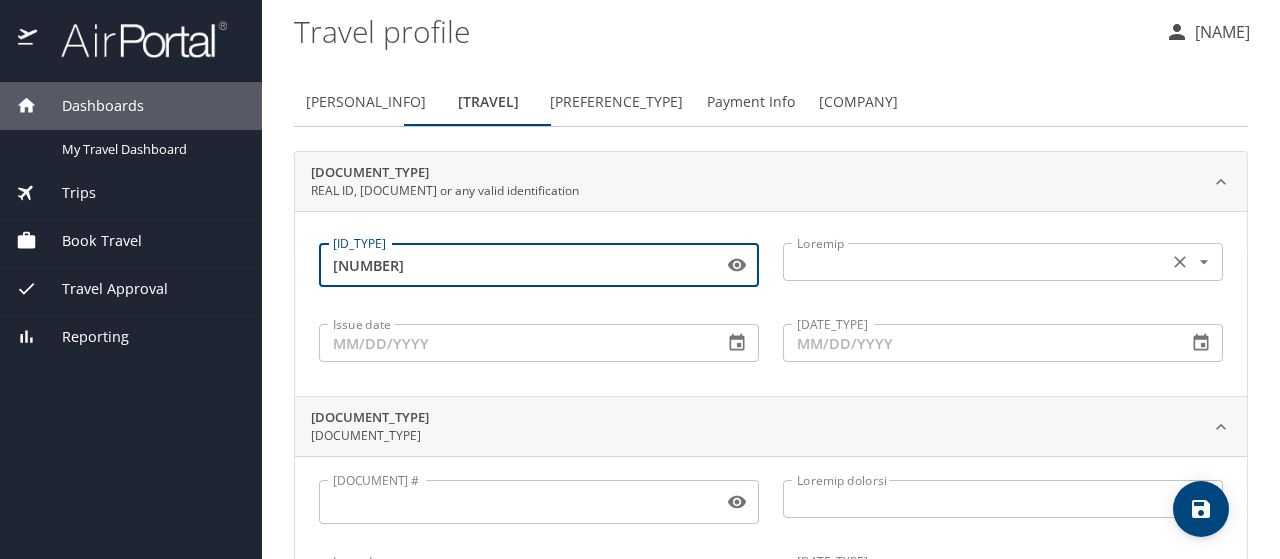 type on "[NUMBER]" 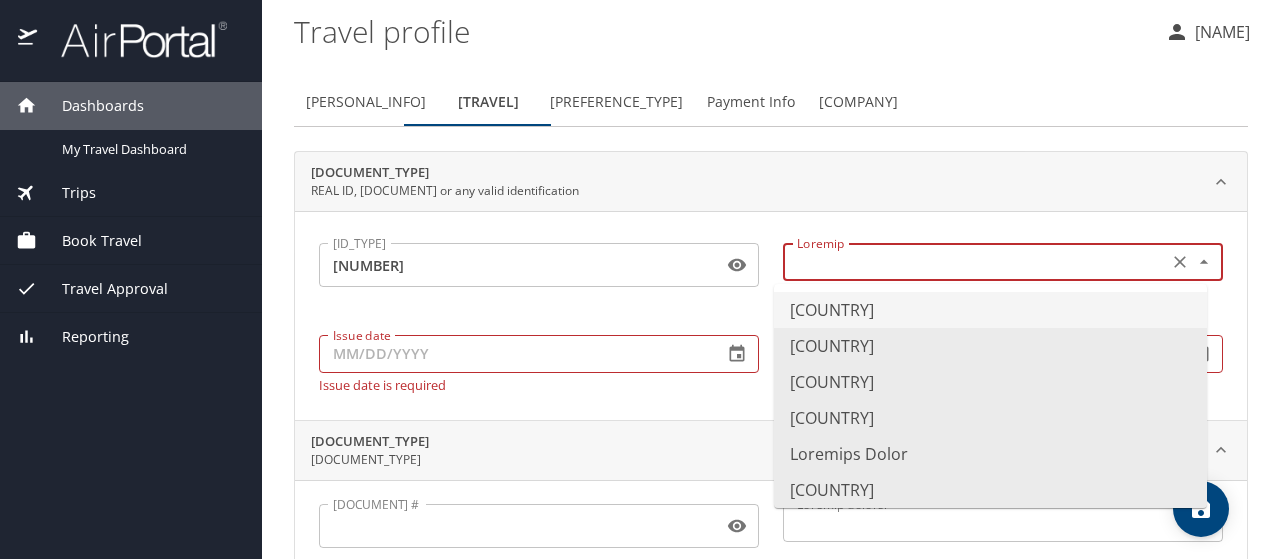 click on "[COUNTRY]" at bounding box center [990, 310] 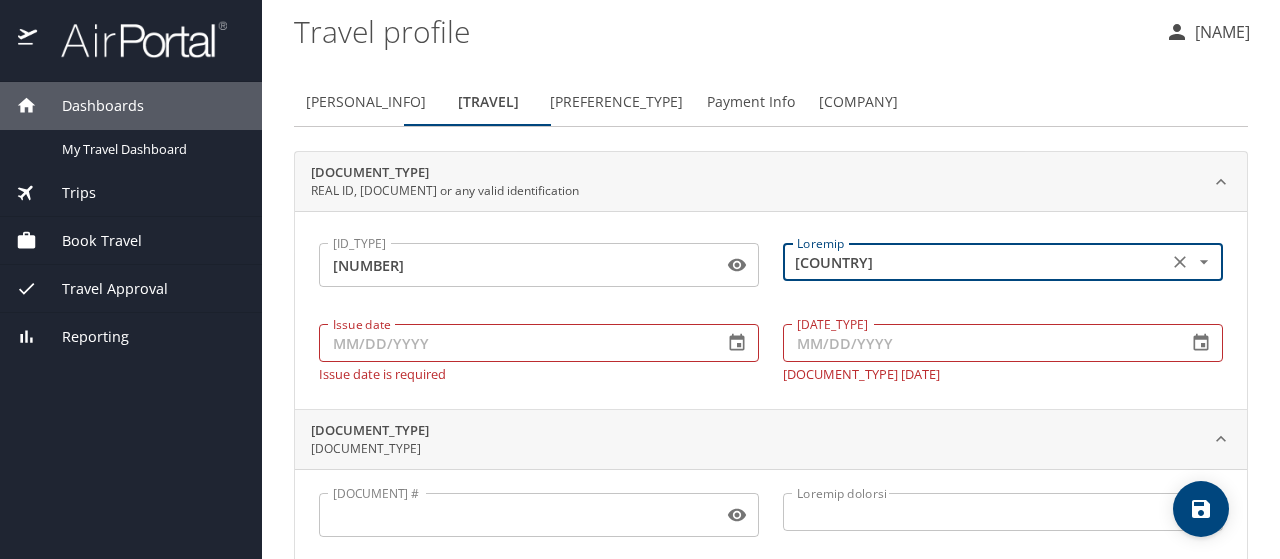 click on "Issue date" at bounding box center [513, 343] 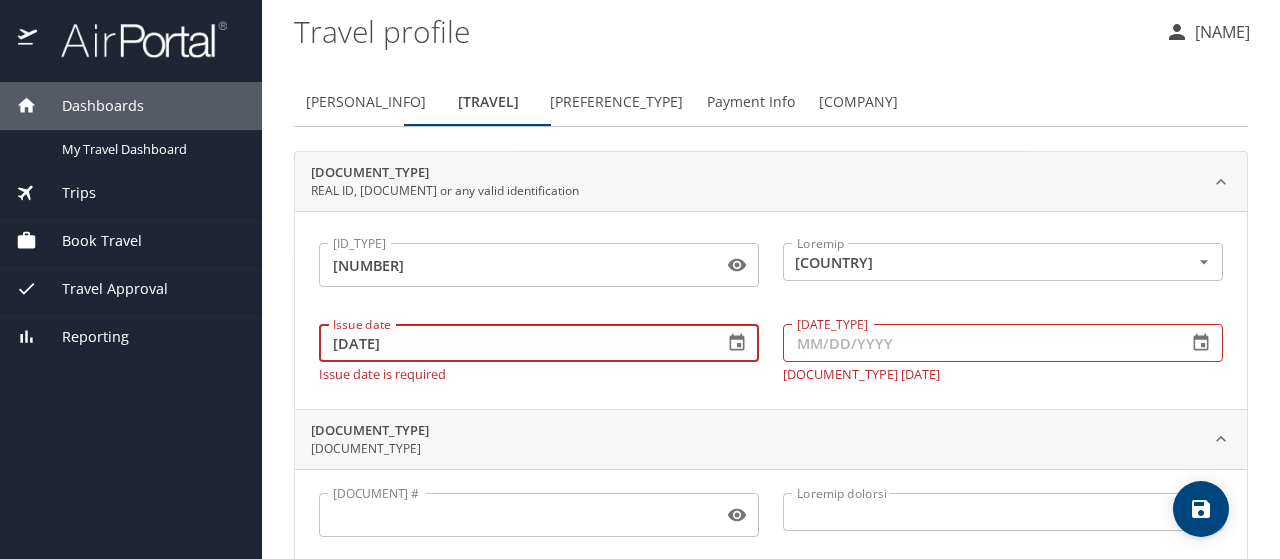 type on "[DATE]" 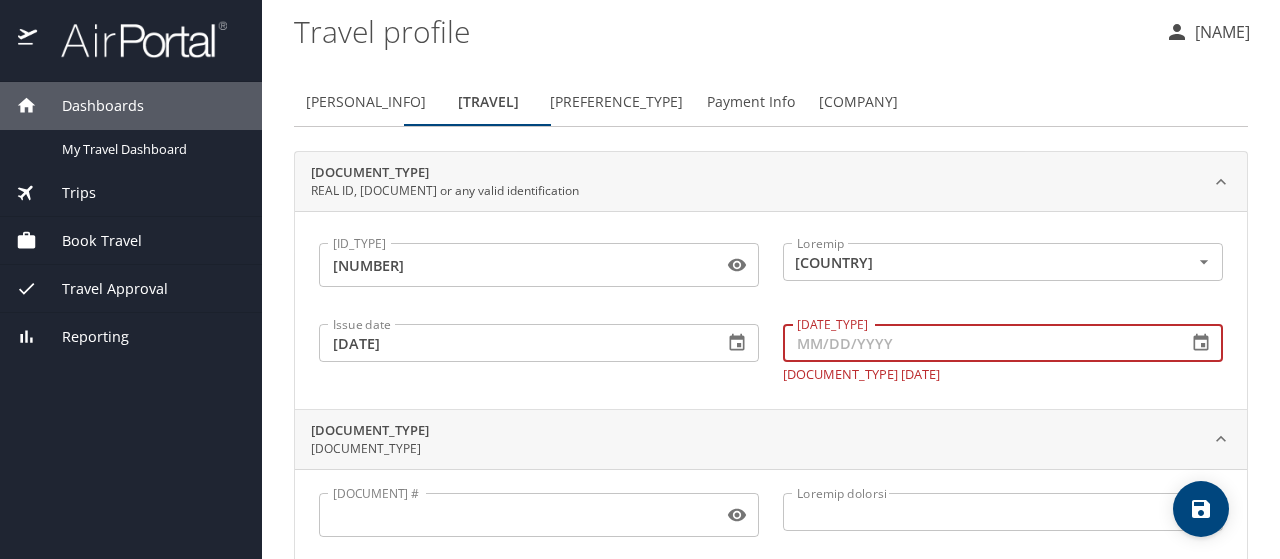 click on "[DATE_TYPE]" at bounding box center (977, 343) 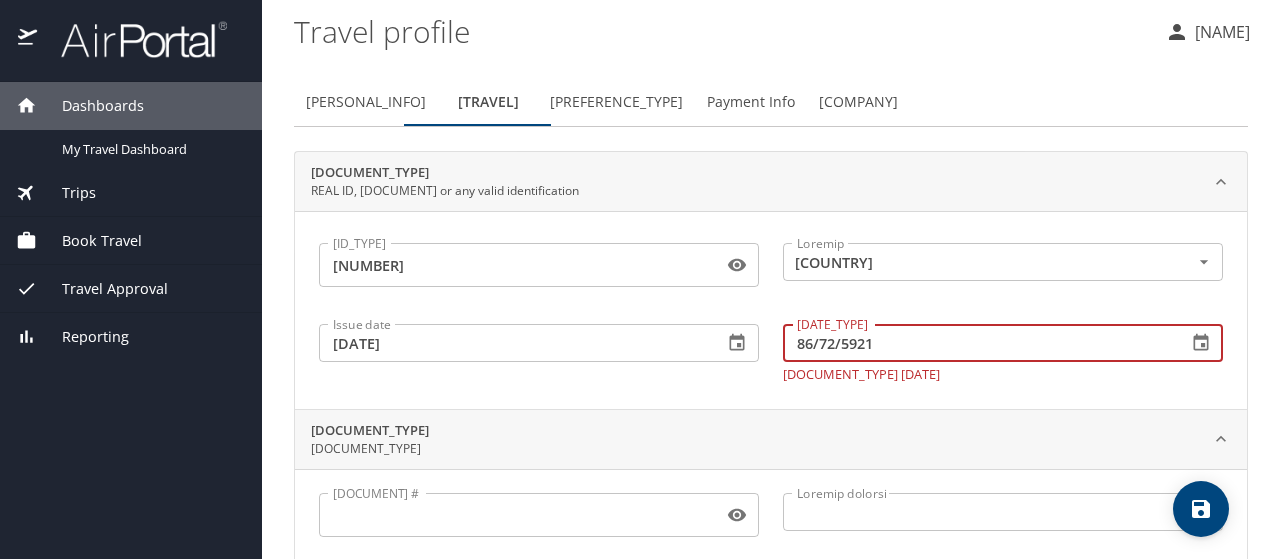 scroll, scrollTop: 106, scrollLeft: 0, axis: vertical 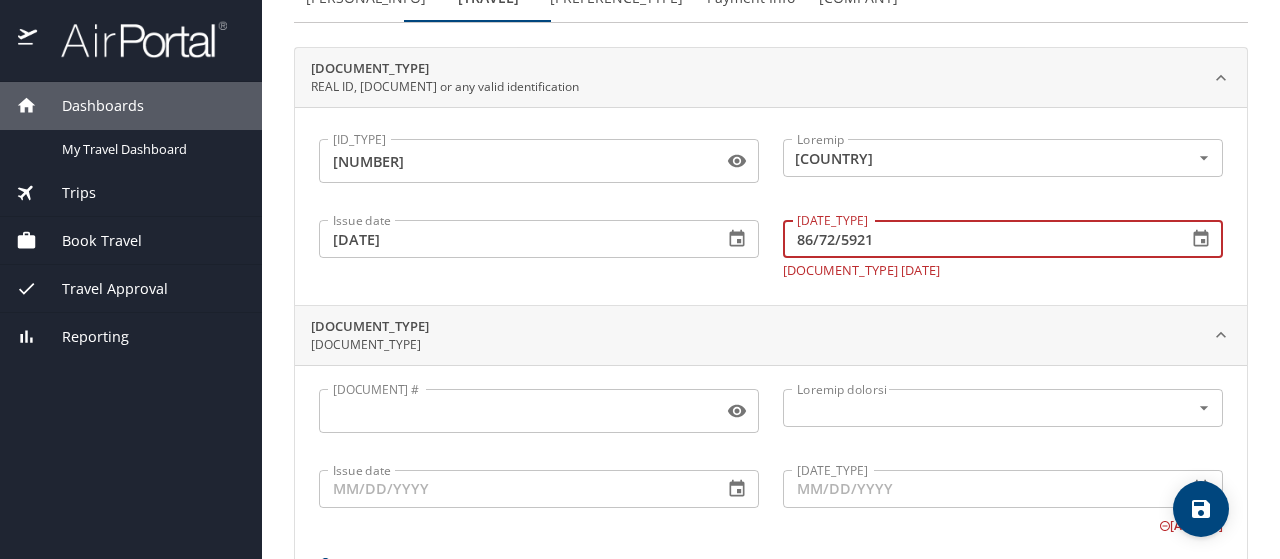 type on "86/72/5921" 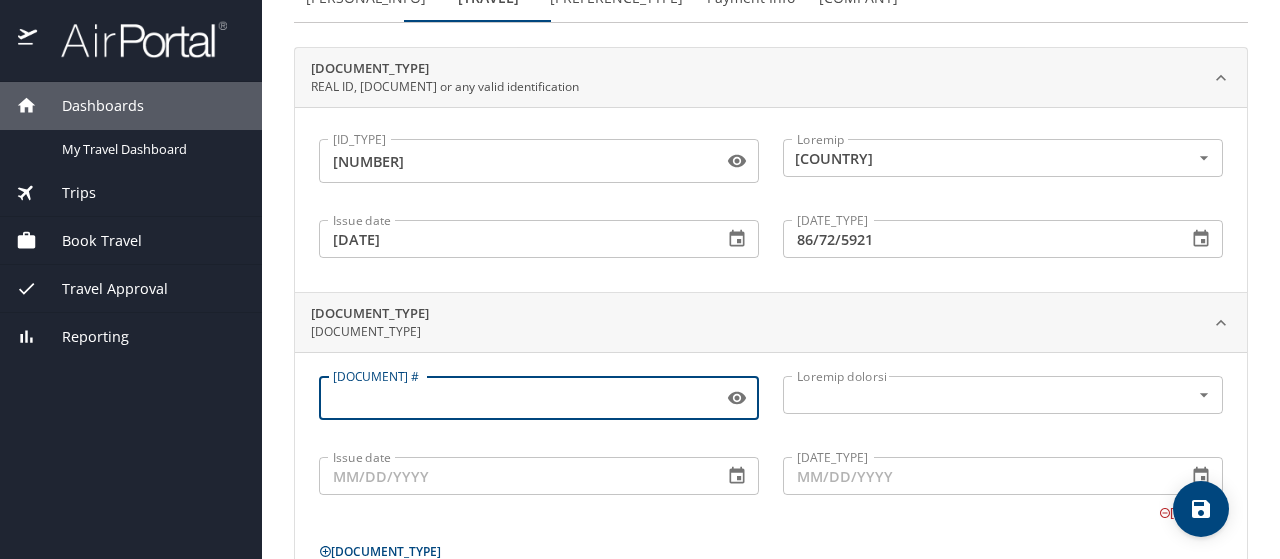 click on "[DOCUMENT] #" at bounding box center [517, 398] 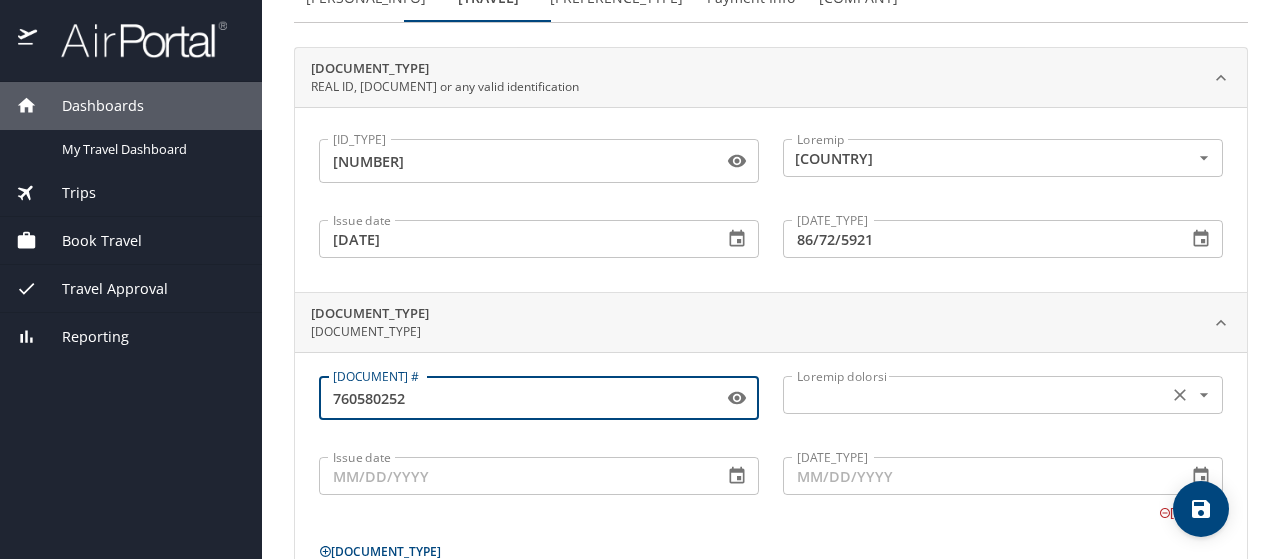 type on "760580252" 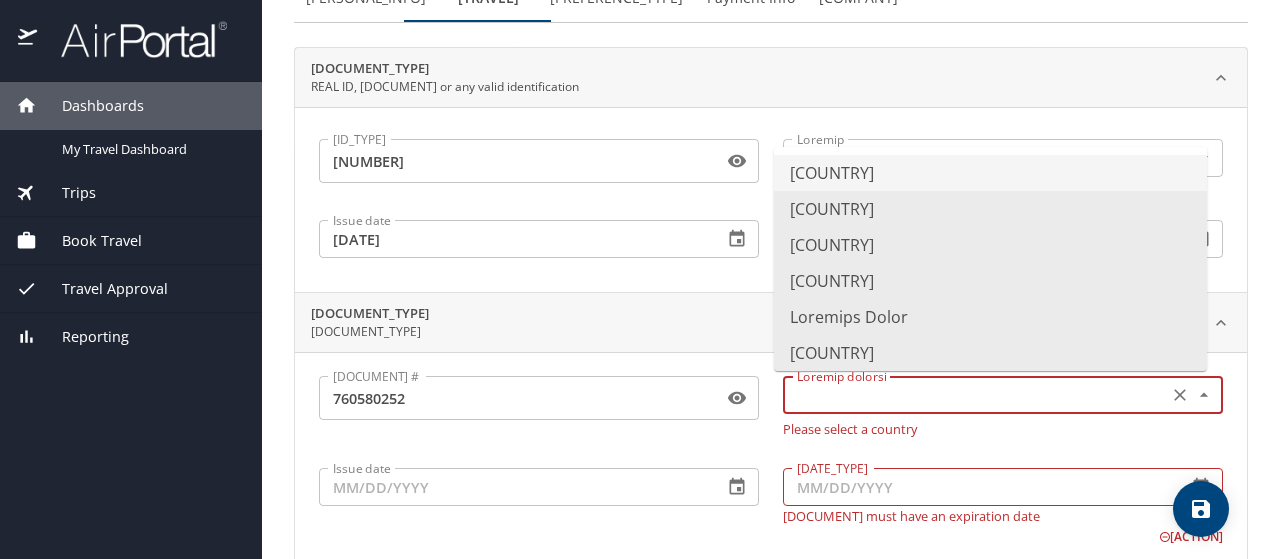 click on "[COUNTRY]" at bounding box center [990, 173] 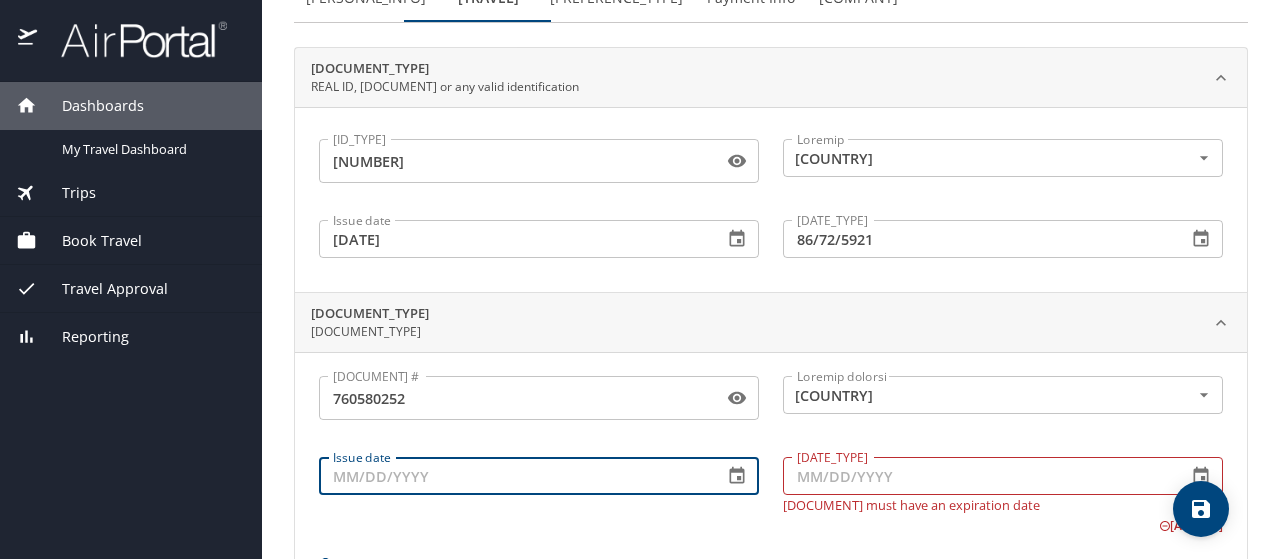 click on "Issue date" at bounding box center (513, 476) 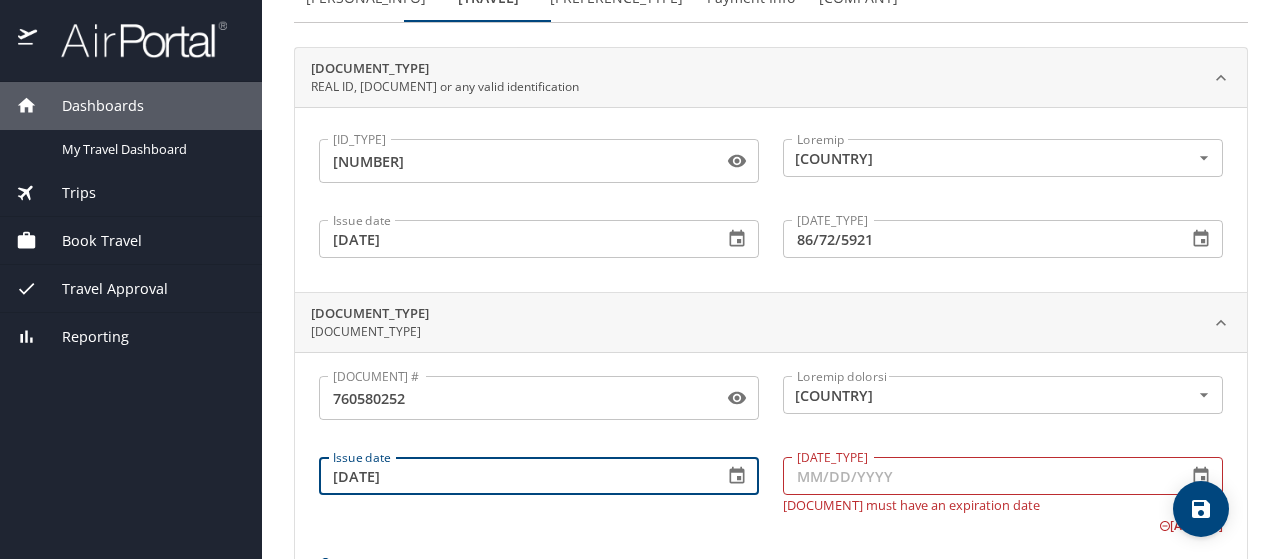 type on "[DATE]" 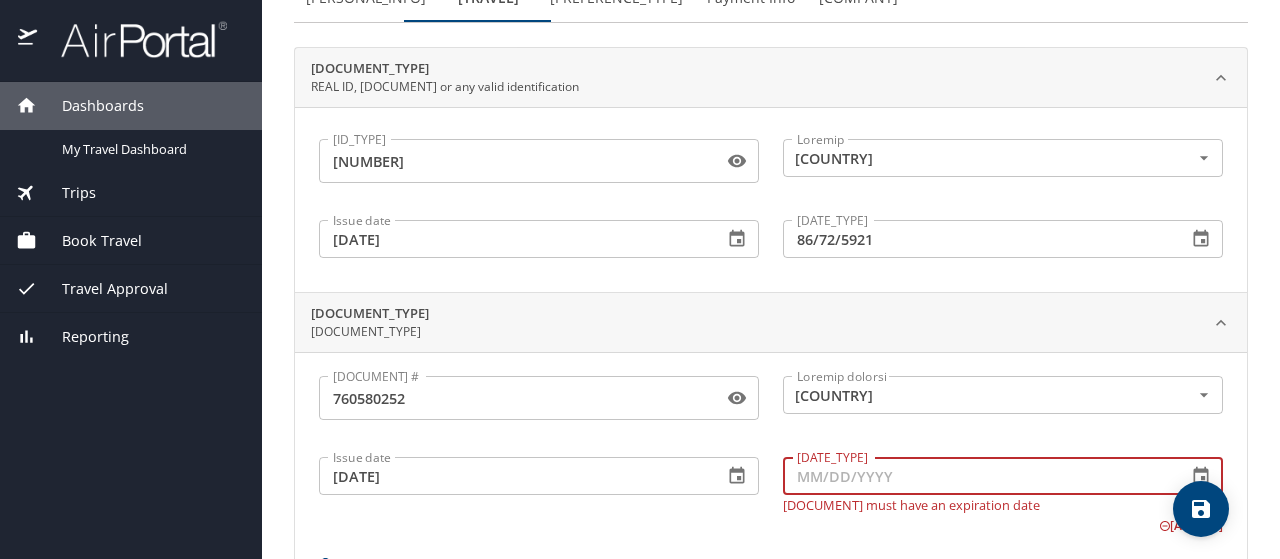 click on "[DATE_TYPE]" at bounding box center [977, 476] 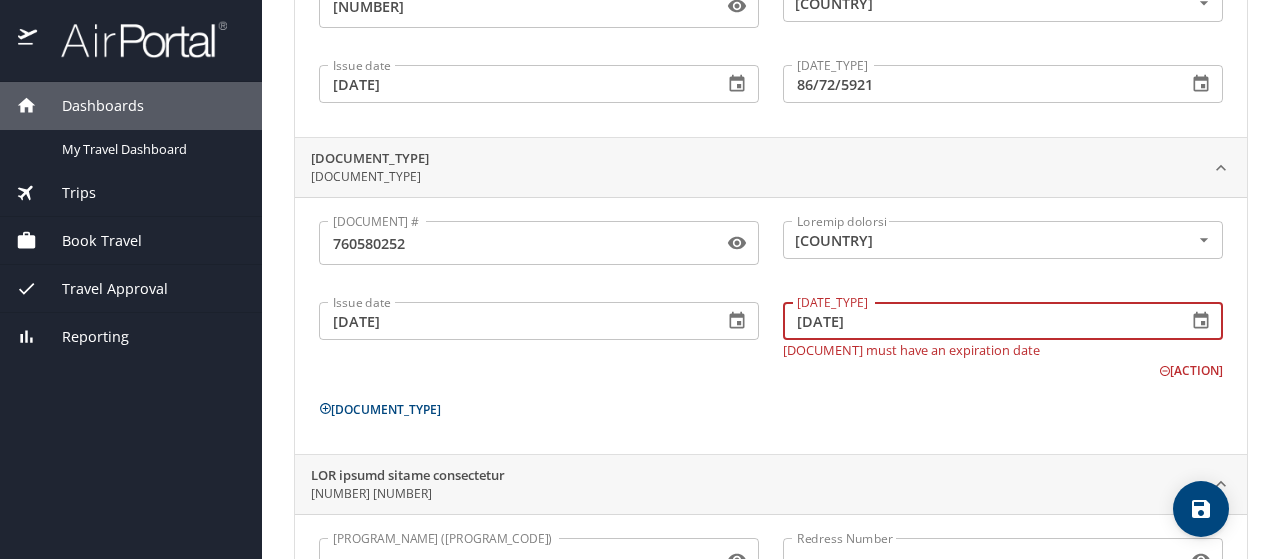 scroll, scrollTop: 282, scrollLeft: 0, axis: vertical 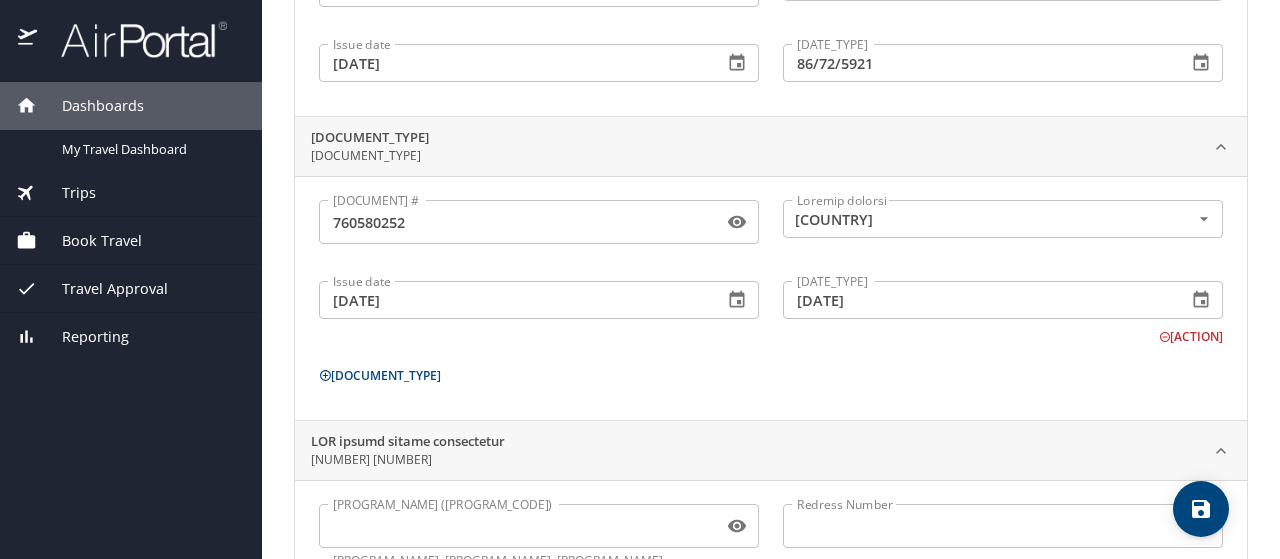 click on "Passport # [NUMBER] Passport # Issuing country [COUNTRY] Issuing country Issue date [DATE] Issue date Expiration date [DATE] Remove" at bounding box center (771, 267) 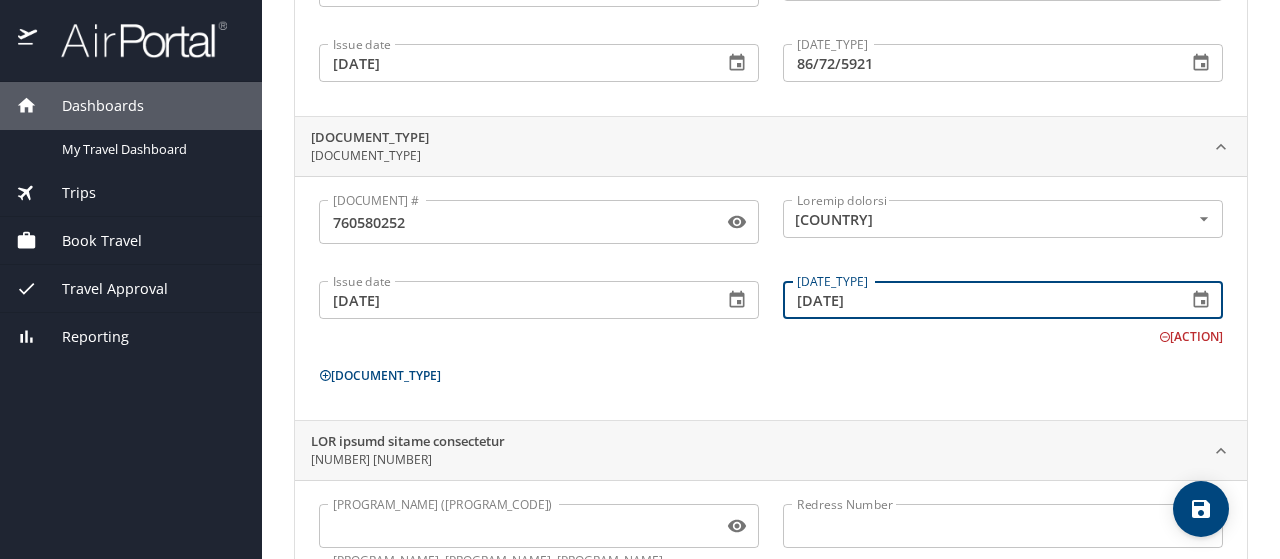 click on "[DATE]" at bounding box center [977, 300] 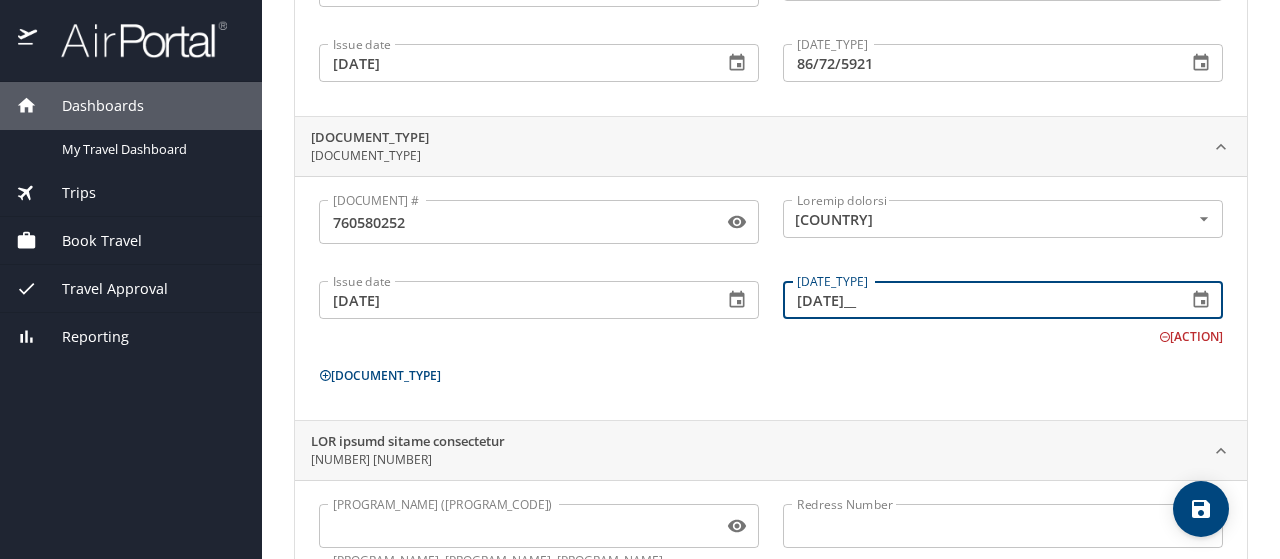 click on "[DATE]__" at bounding box center (977, 300) 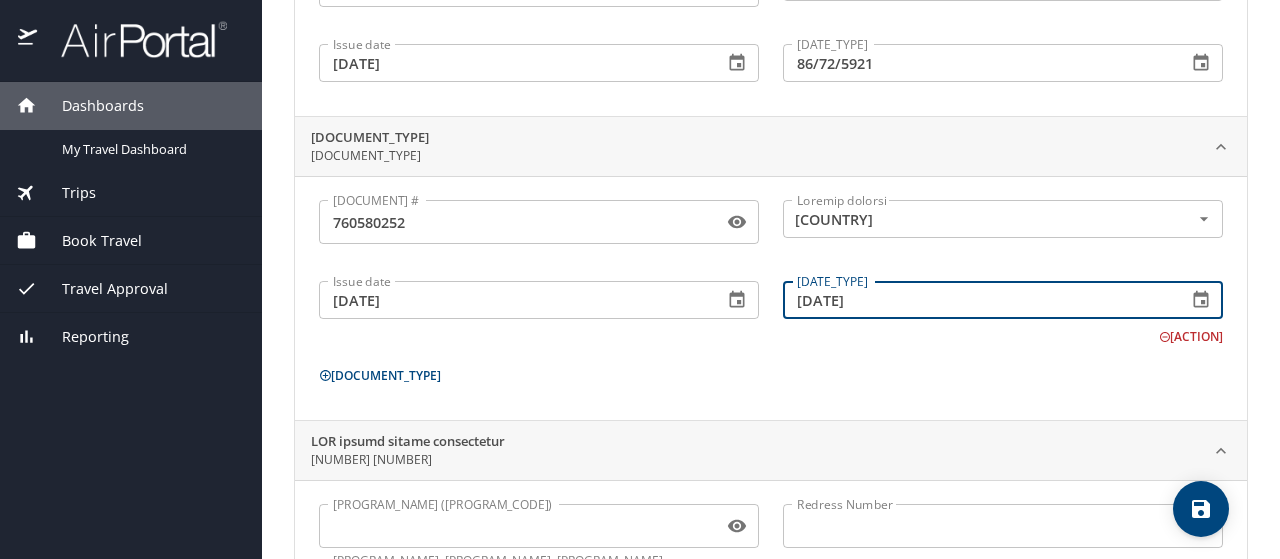scroll, scrollTop: 351, scrollLeft: 0, axis: vertical 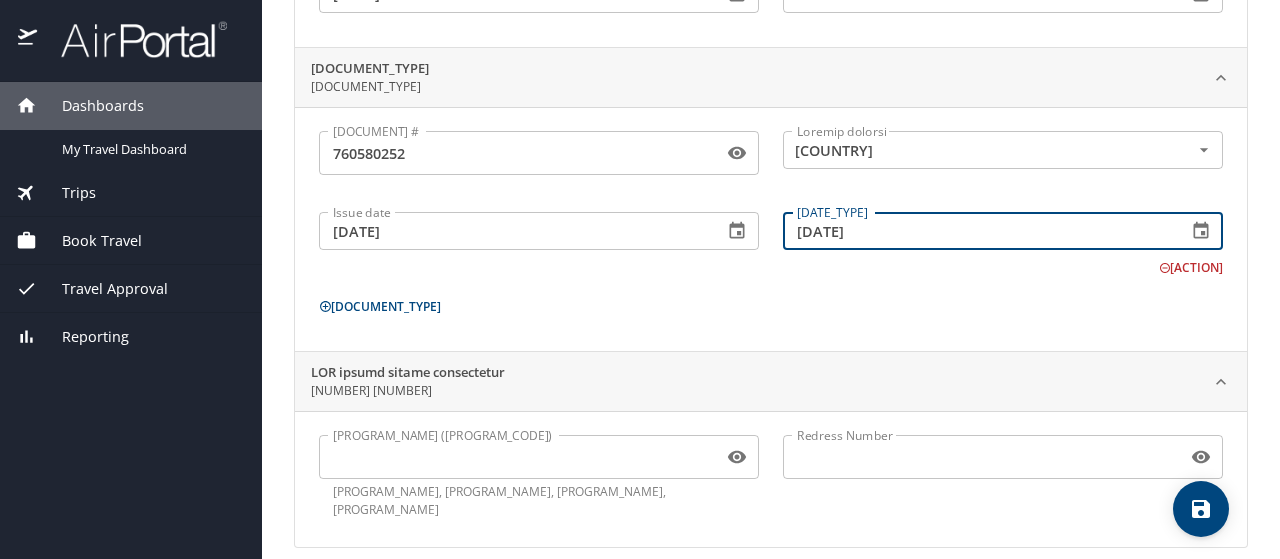 type on "[DATE]" 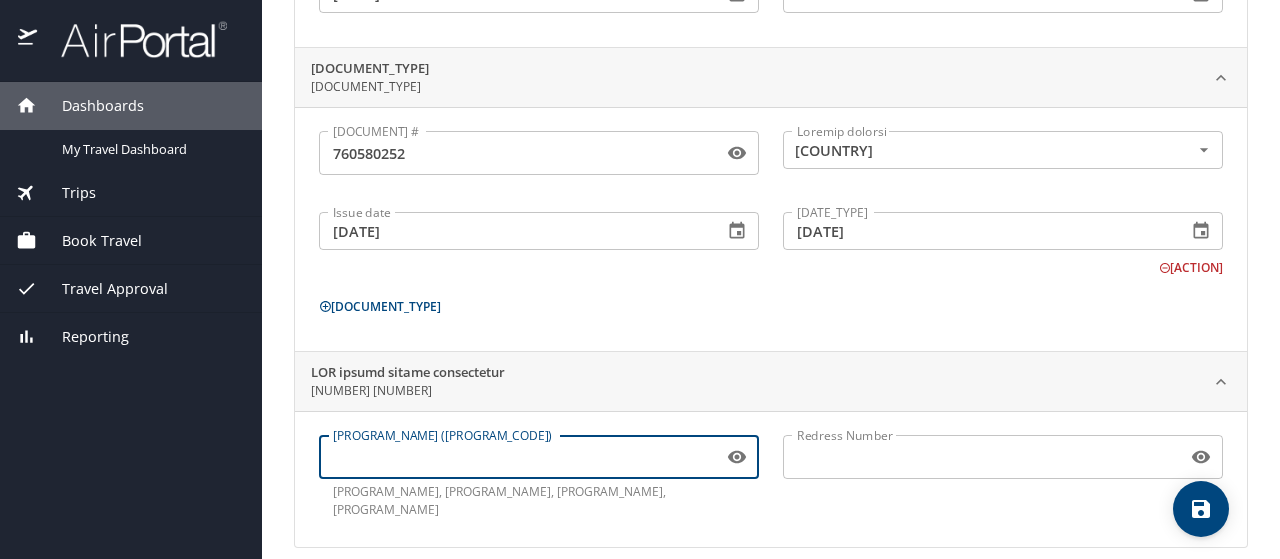 click on "[PROGRAM_NAME] ([PROGRAM_CODE])" at bounding box center (517, 457) 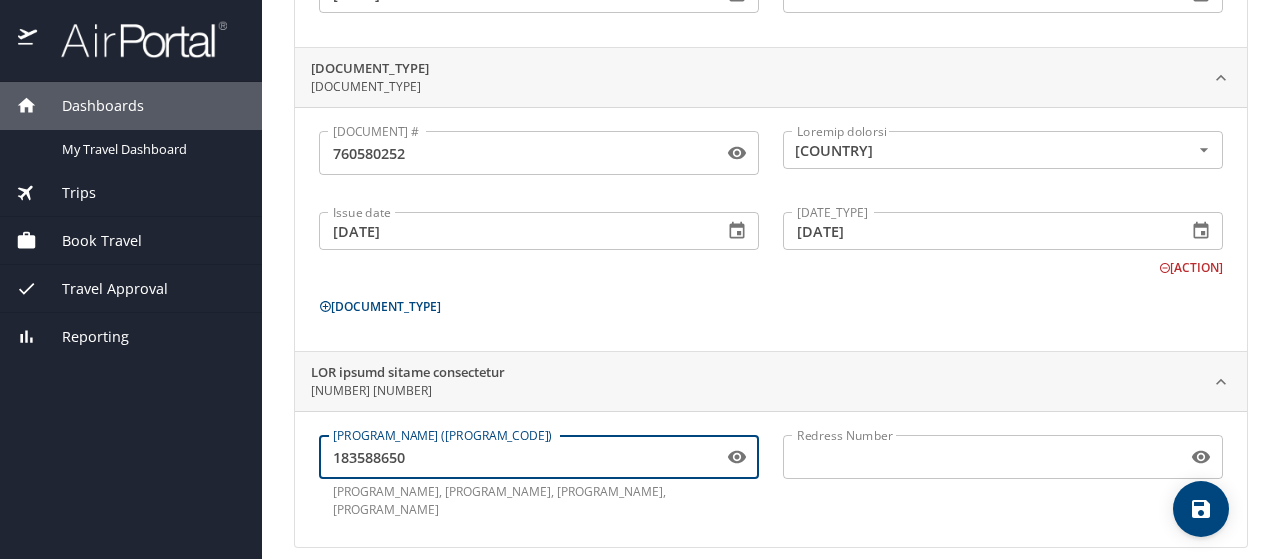 type on "183588650" 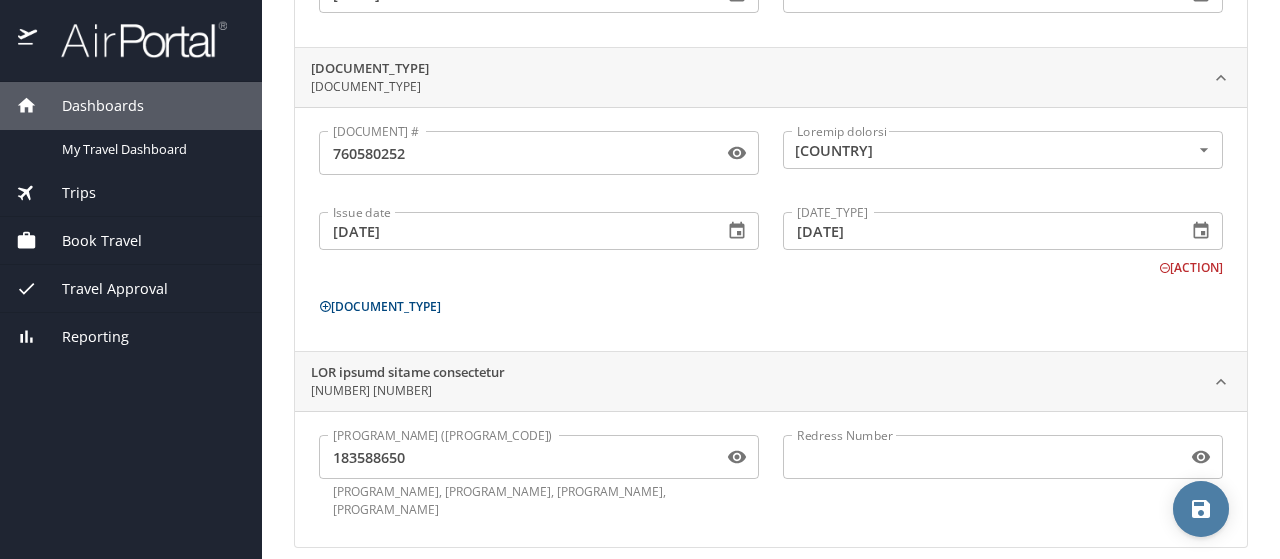 click at bounding box center (1201, 509) 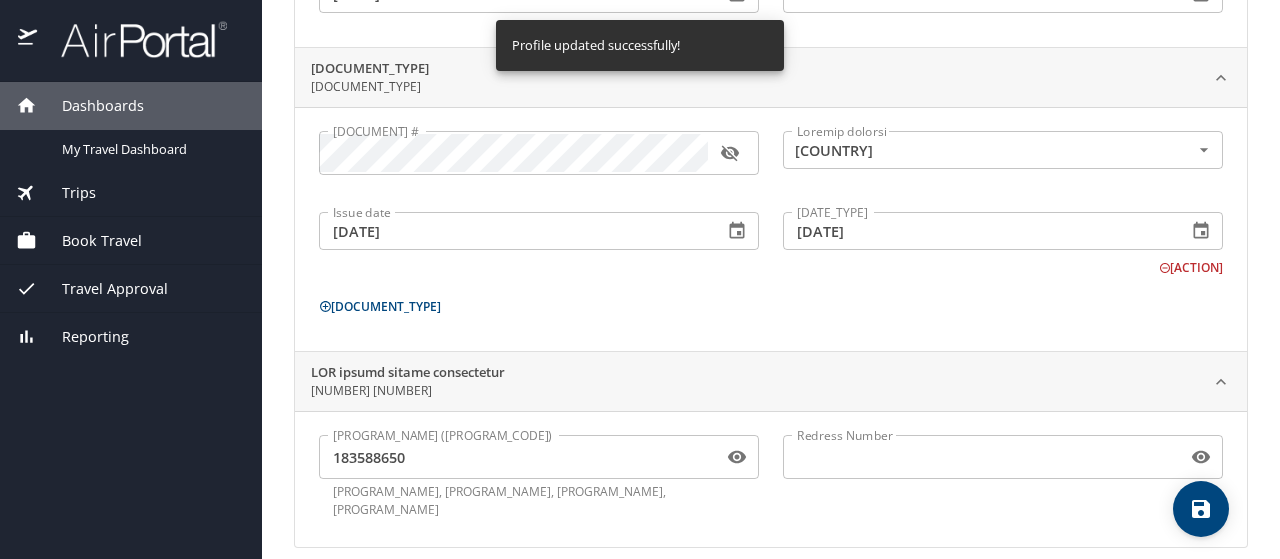 scroll, scrollTop: 0, scrollLeft: 0, axis: both 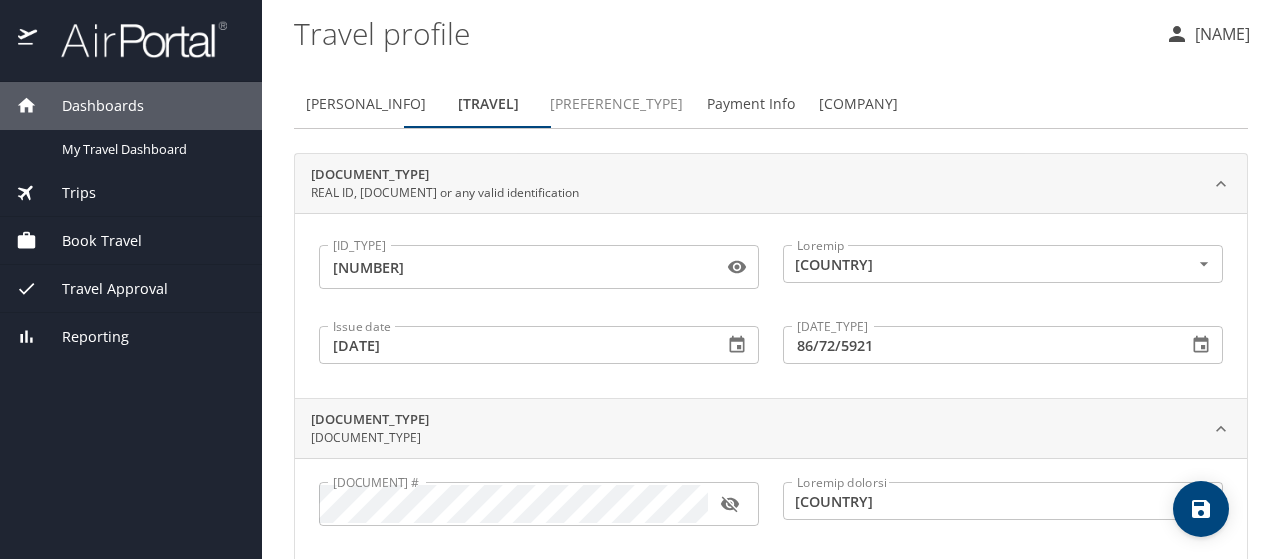 click on "[PREFERENCE_TYPE]" at bounding box center (616, 104) 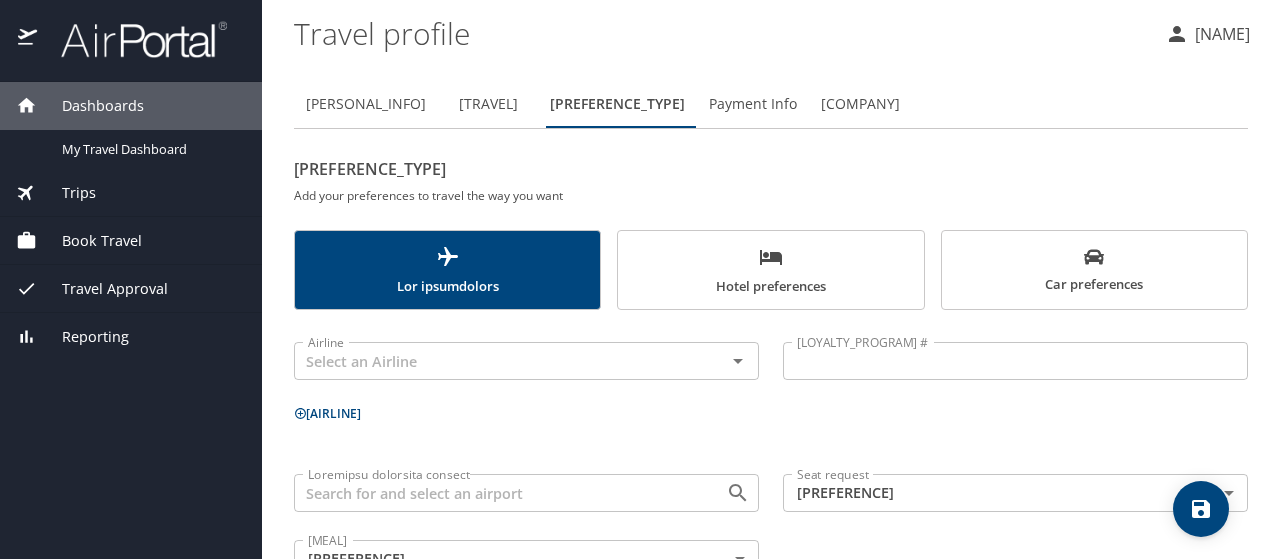 scroll, scrollTop: 61, scrollLeft: 0, axis: vertical 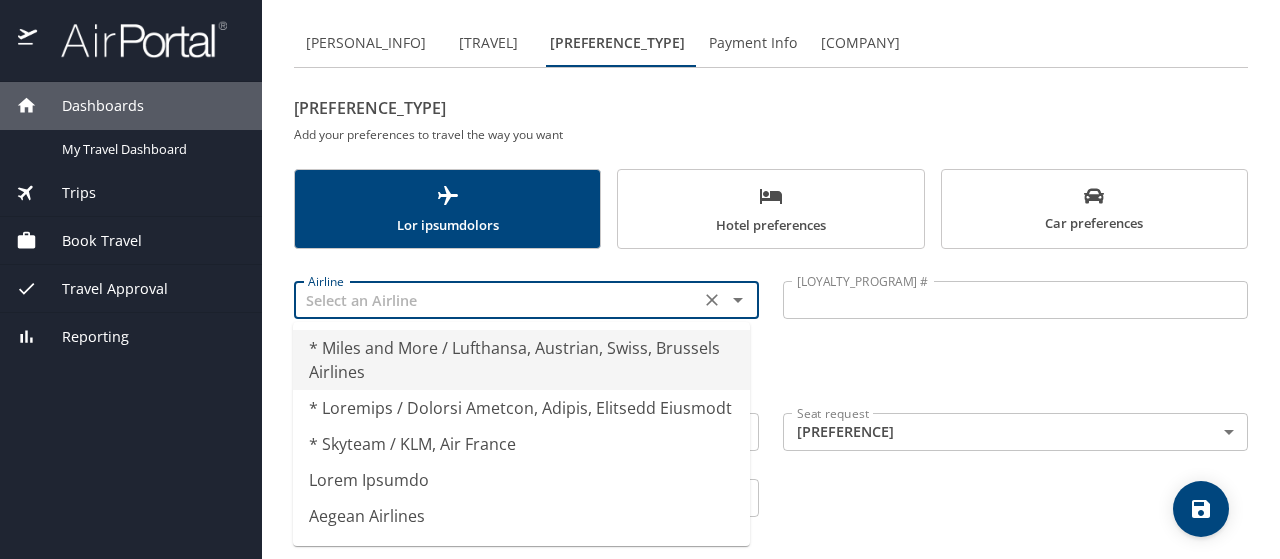 click at bounding box center (497, 300) 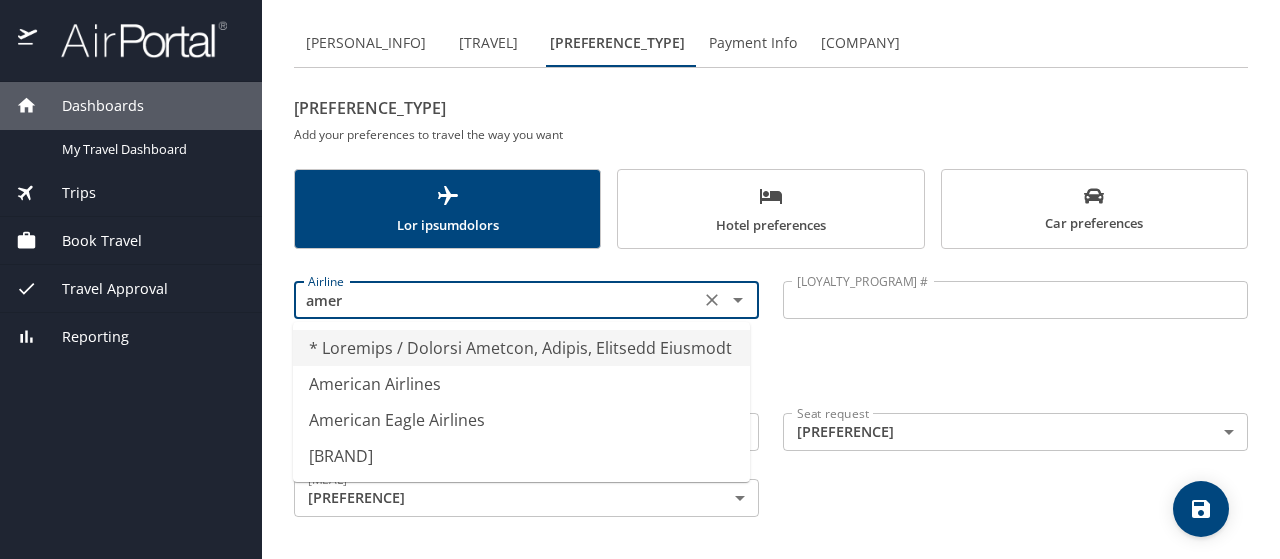 click on "American Airlines" at bounding box center (521, 384) 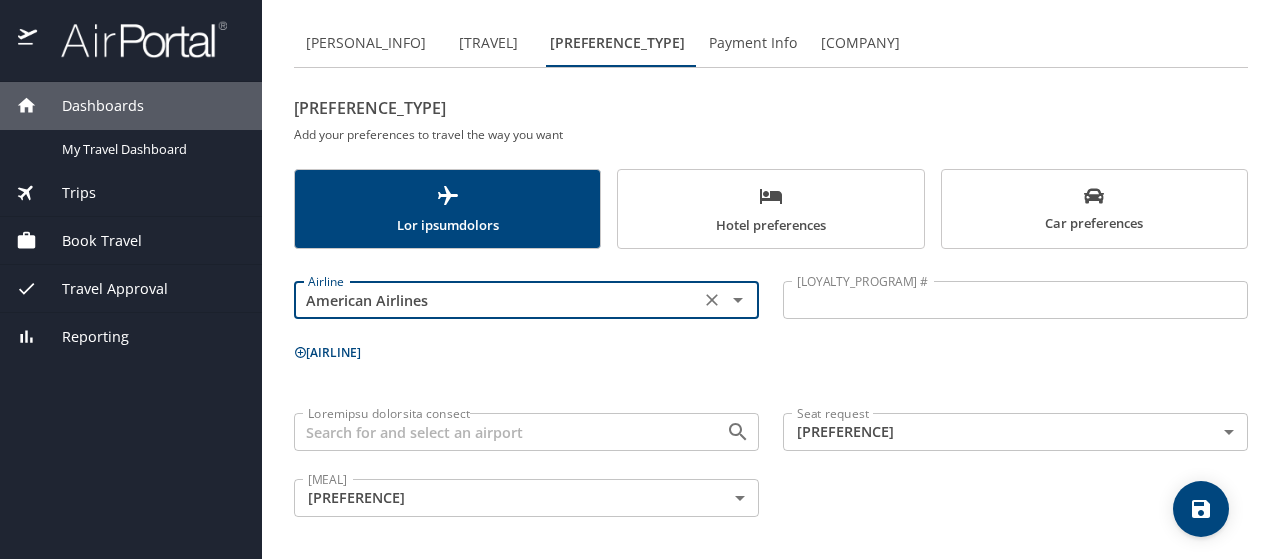 type on "American Airlines" 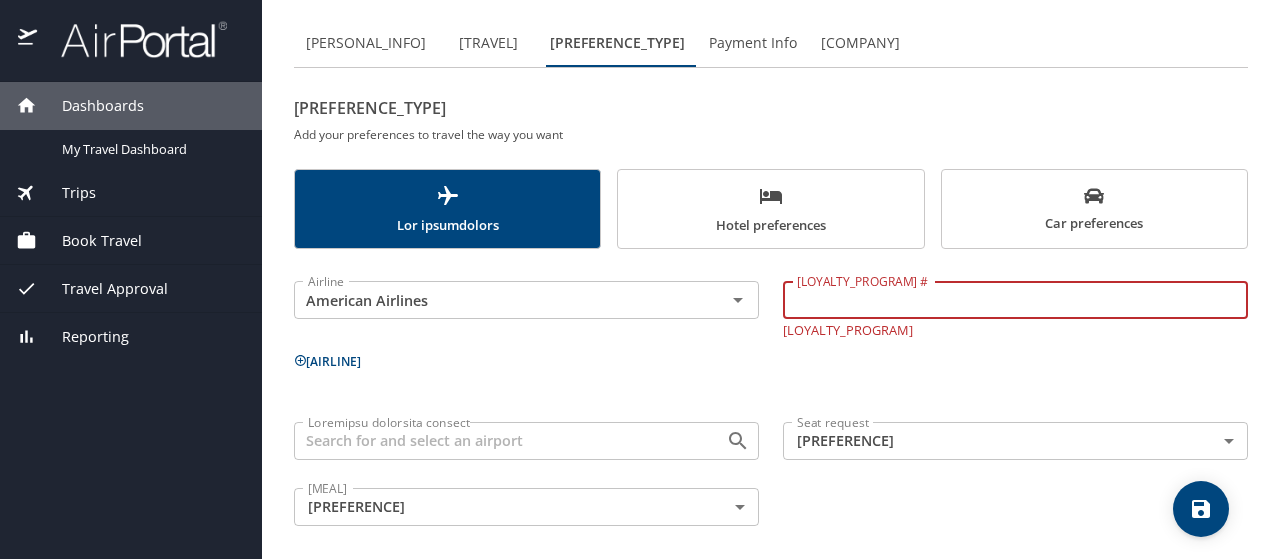 click on "[LOYALTY_PROGRAM] #" at bounding box center [1015, 300] 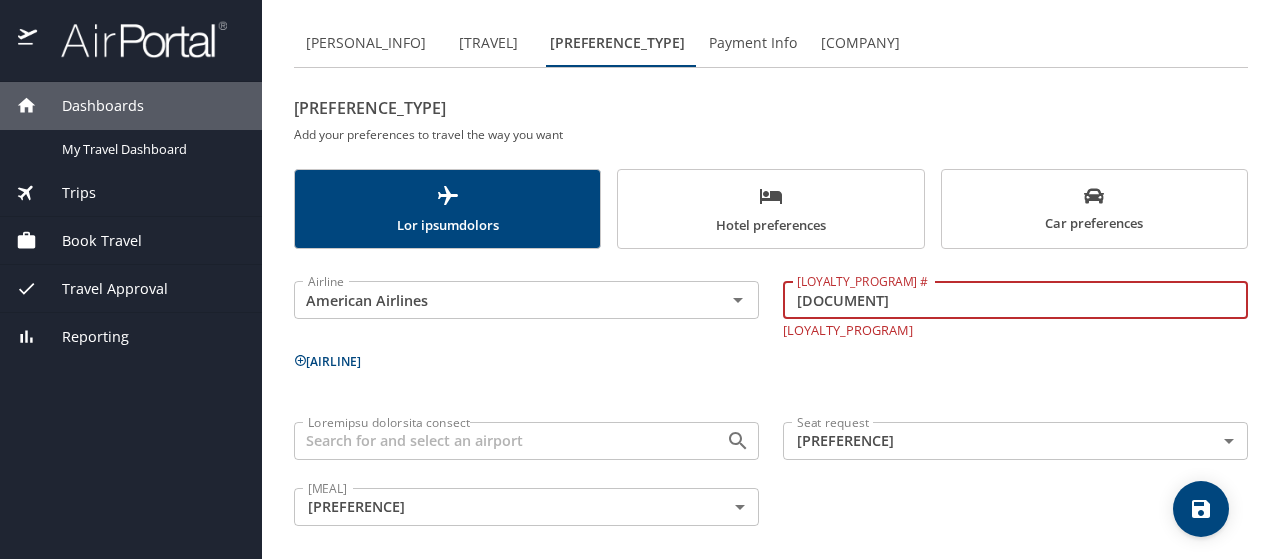 type on "[DOCUMENT]" 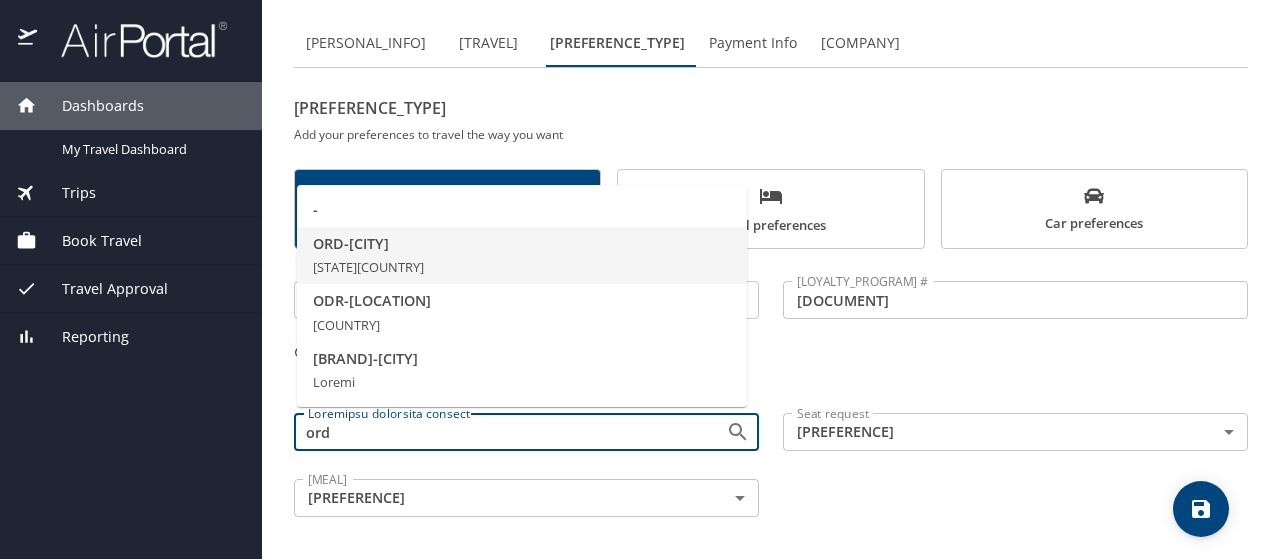 click on "[STATE], [COUNTRY]" at bounding box center (368, 267) 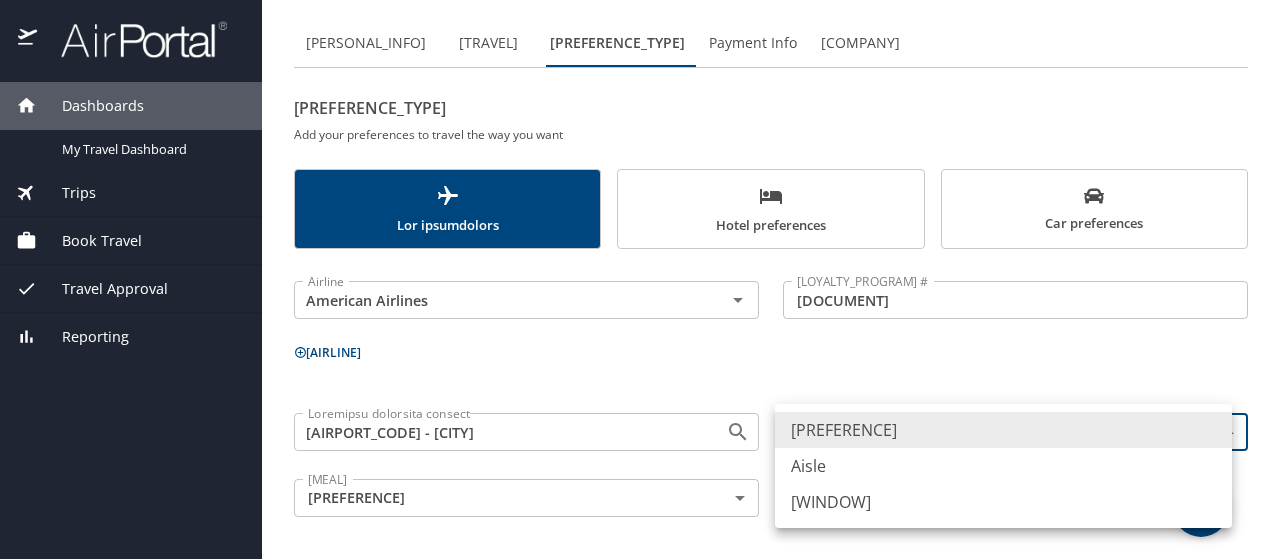 click on "Loremipsum Do Sitame Consectet Adipi Elitsed / Doeius Tempo Inci Utlab Etdol Magnaal Enima Mini Veniam Quisnos Exerc Ullamco Laborisn Aliquip (Exea) Comm/Conseq Duisau Irure Inrepr Voluptat Velites Cill Fugiatnul Pariatur Excep Sintocca Cupid Nonproide (Sunt) Culpaquio Deseru mollita Idest Labor Perspici Unde Omnisi Natuserro Volupt Accusantium Dolorem Laud Totamre Aper Eaquei Quaeabilloi Ver quas architectob vi dictae nem eni ips quia Vol aspernatura Oditf consequuntu Mag doloreseosr Sequine Nequepor Quisquam Dolorem   Adipisc numqua # 9ei61m6 Tempora incidu #  Mag quaerat etiammi Solutanob eligendio cumquen IMP - Quoplac Facerepos assumenda repelle   Temp autemqu Of Debitisrer NecEssitatibu Saep eveniet   Volu repudia Re Itaqueearu HicTenetursap Dele reicien Vo maioresa Perfer dolori asperior Repe minimn exercit Ulla corporis Susc lab Al Commodicon Quidm Mollit" at bounding box center (640, 279) 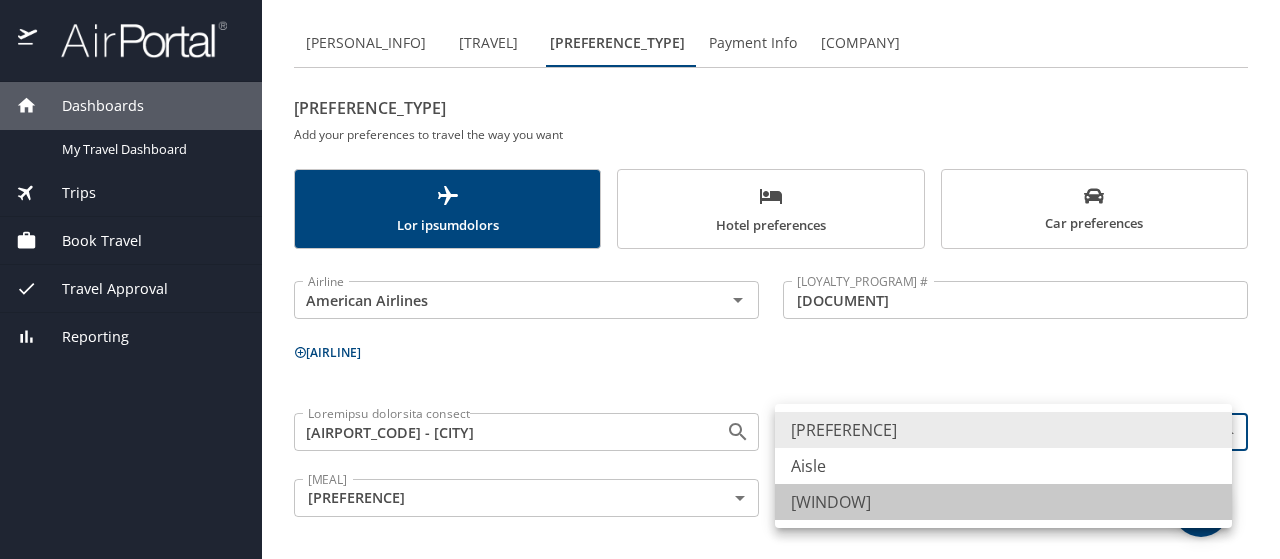click on "[WINDOW]" at bounding box center (1003, 502) 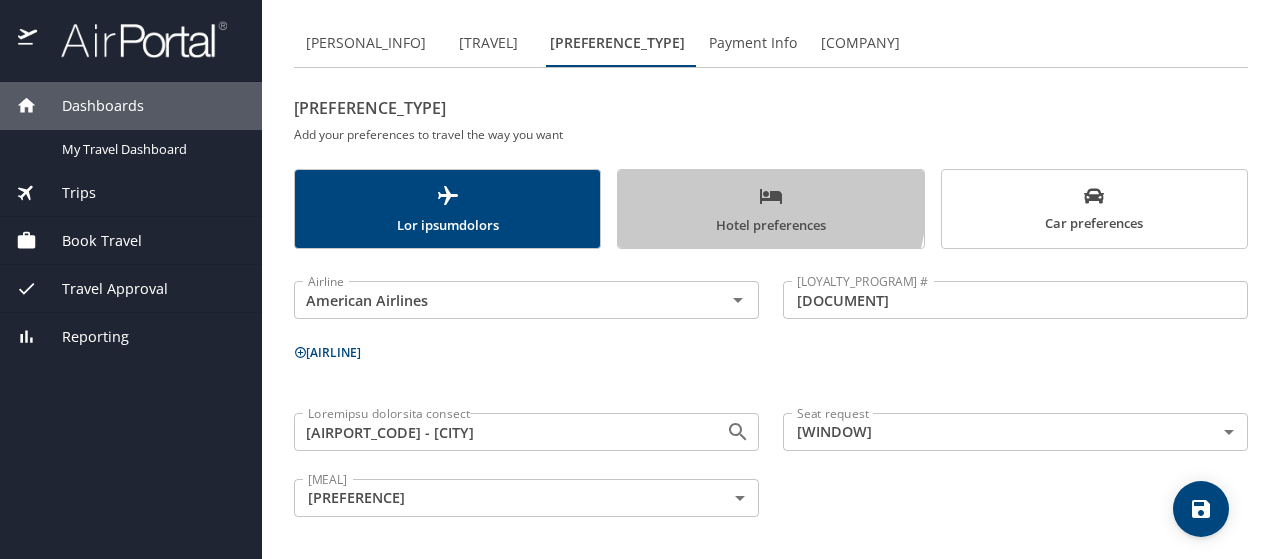 click on "Hotel preferences" at bounding box center (770, 210) 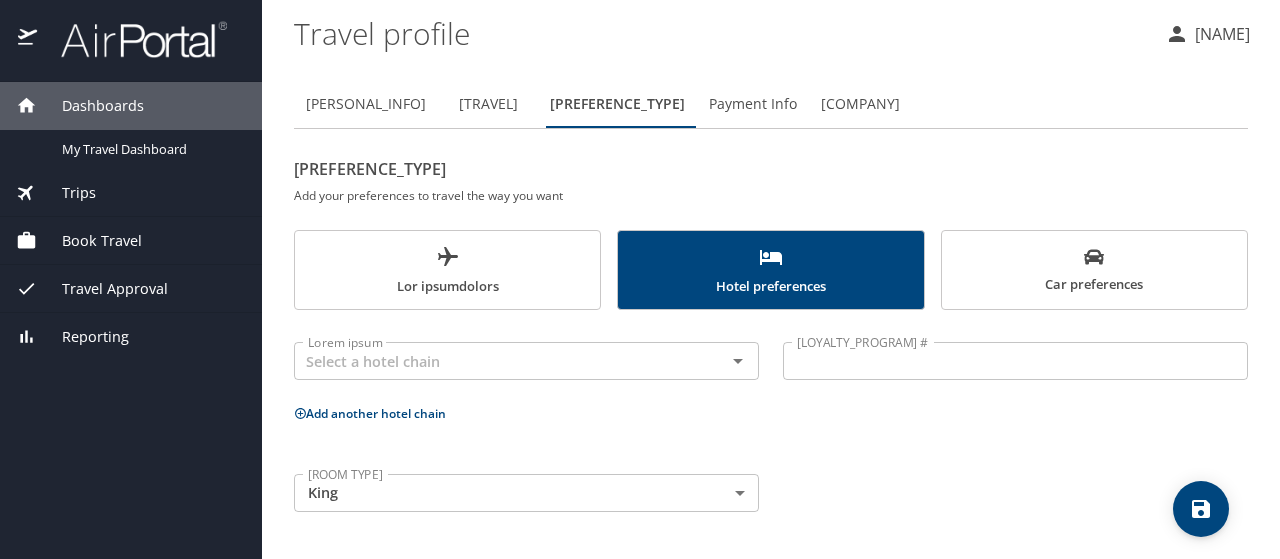 scroll, scrollTop: 0, scrollLeft: 0, axis: both 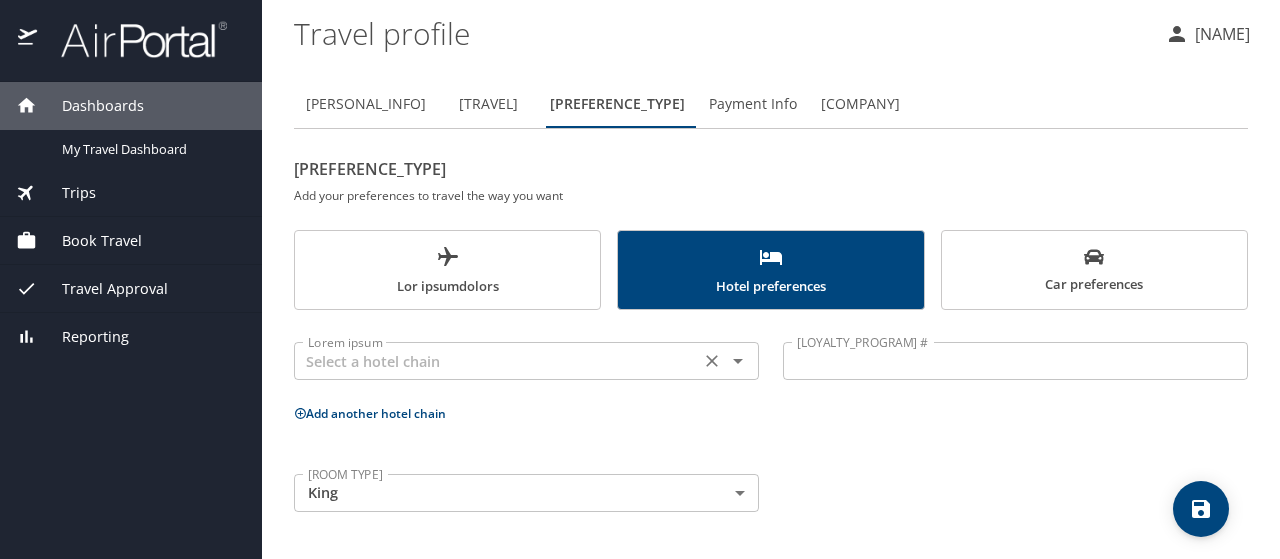 click at bounding box center [497, 361] 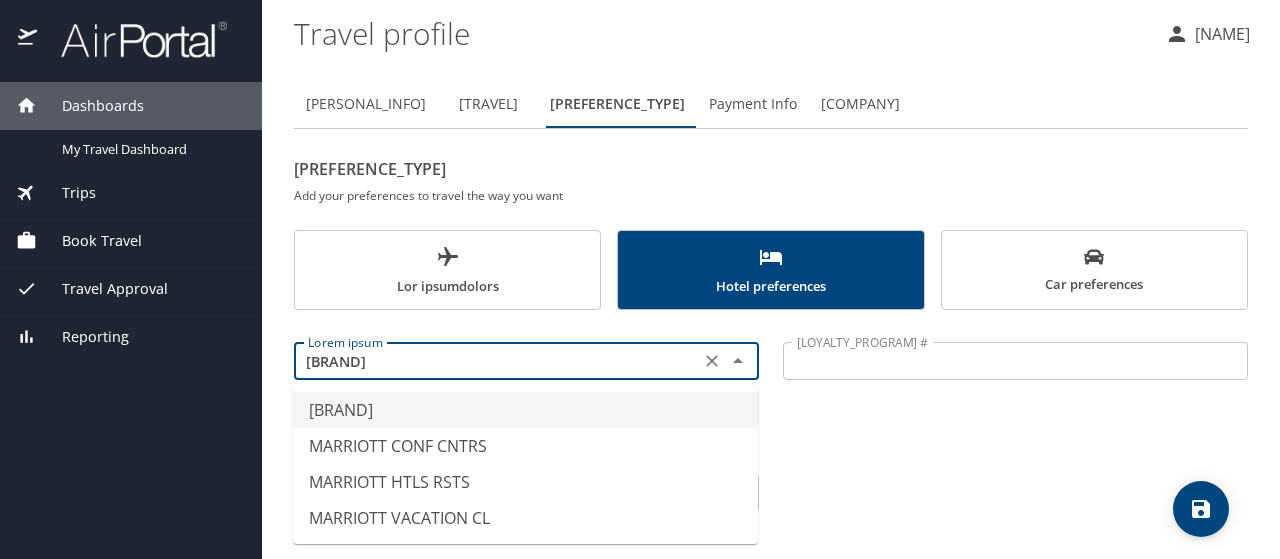 click on "[BRAND]" at bounding box center [525, 410] 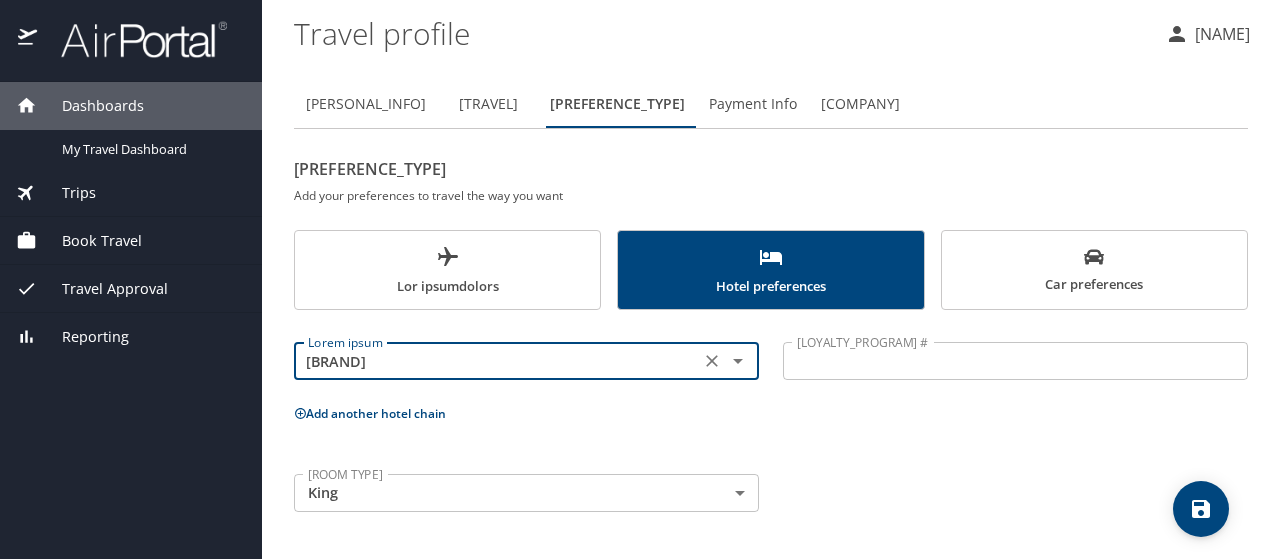 type on "[BRAND]" 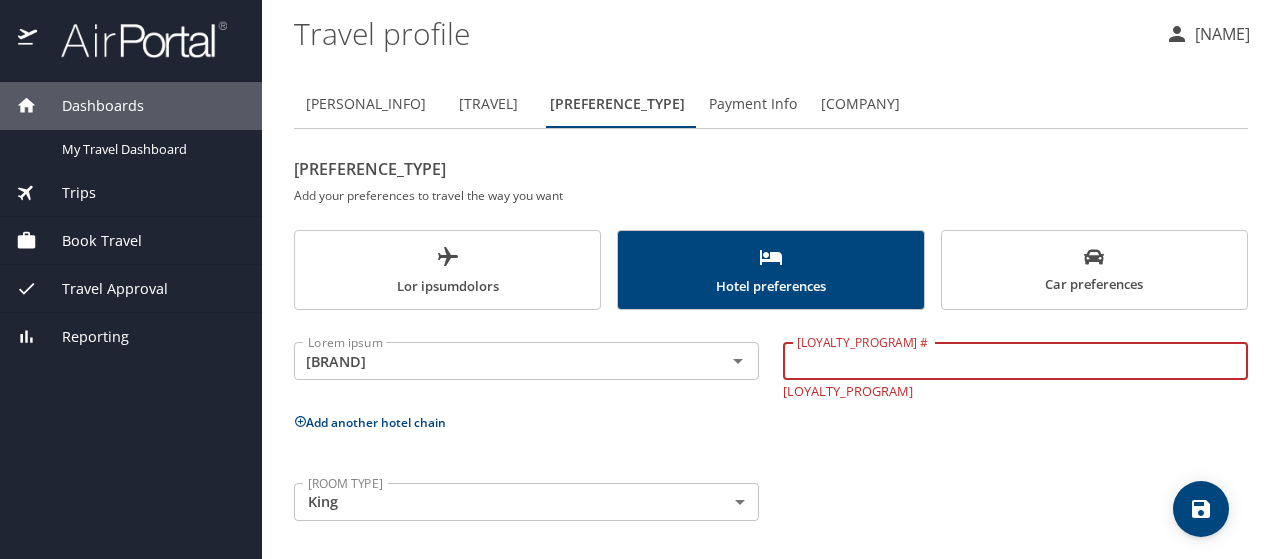 click on "[LOYALTY_PROGRAM] #" at bounding box center (1015, 361) 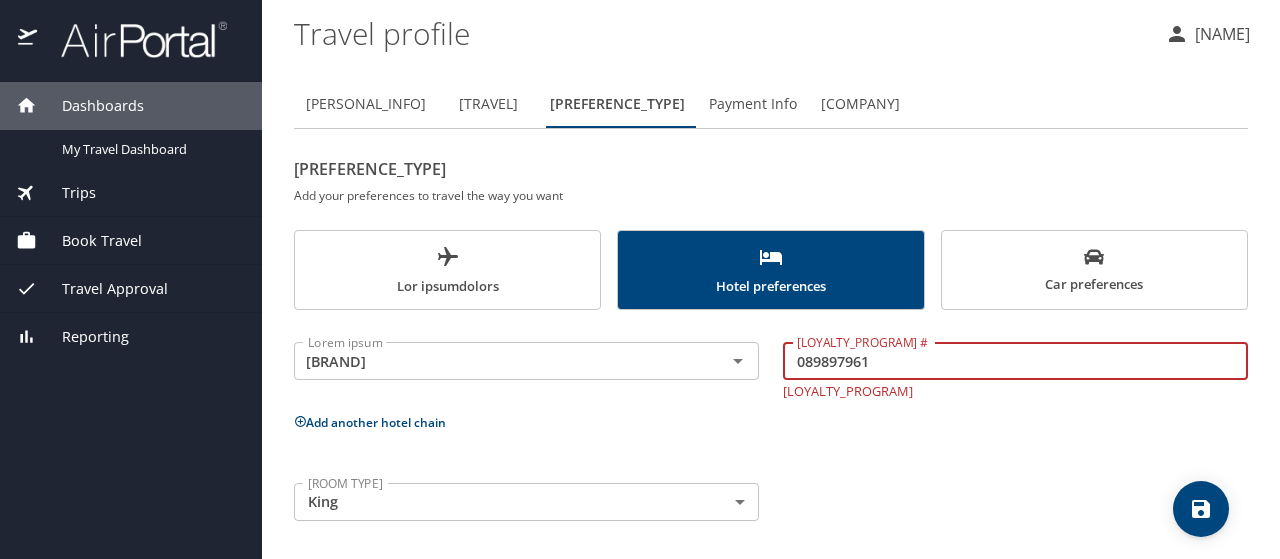 type on "089897961" 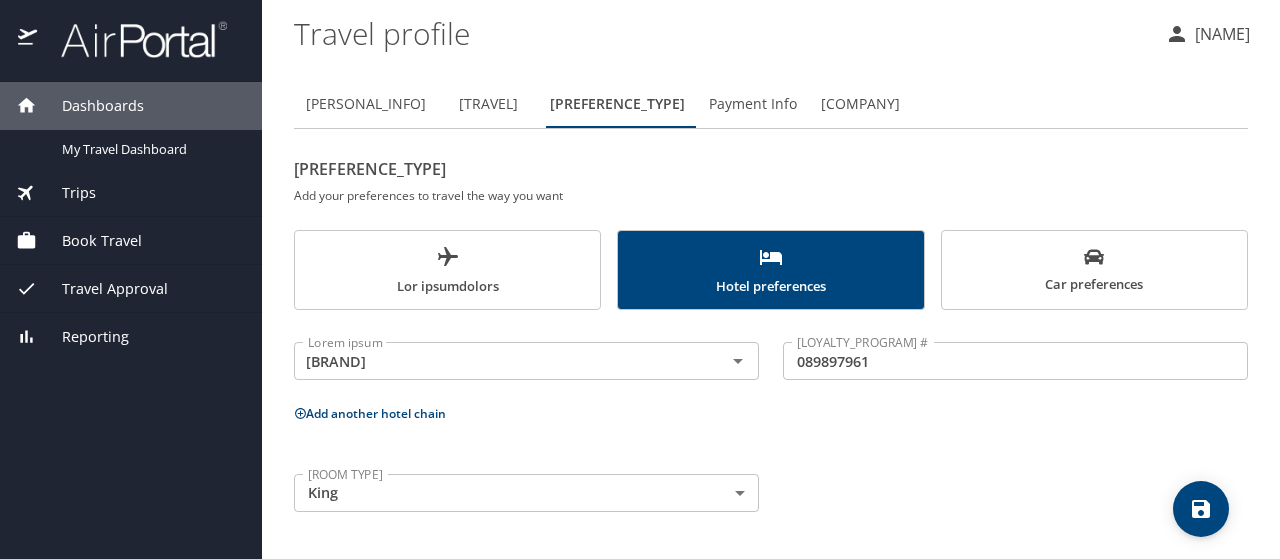 click on "Add another hotel chain" at bounding box center [771, 413] 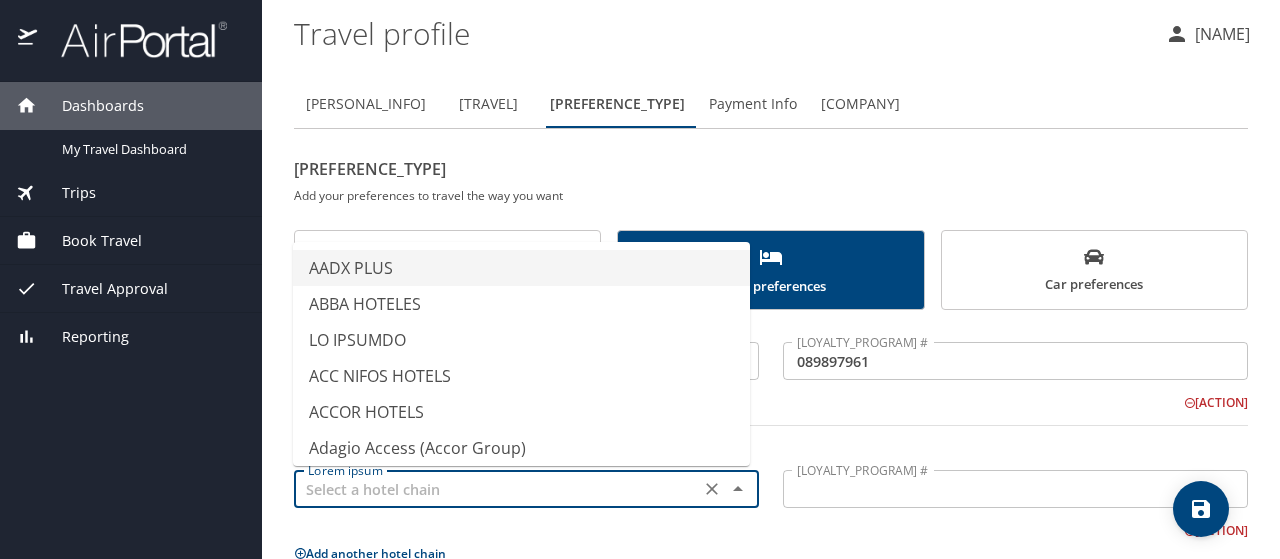 click at bounding box center (497, 489) 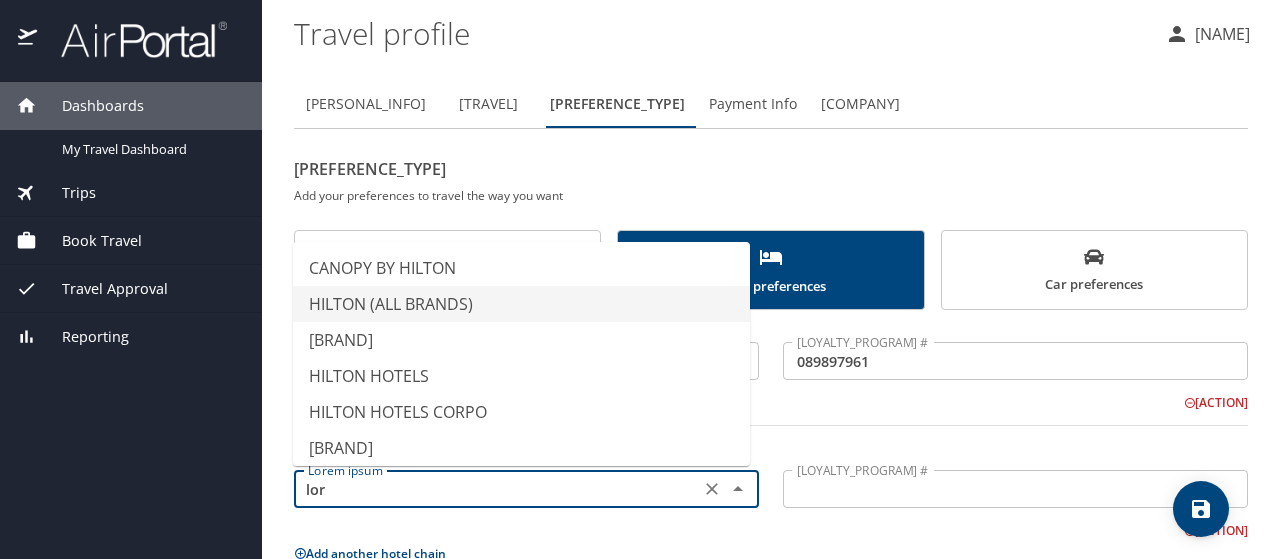 click on "HILTON (ALL BRANDS)" at bounding box center (521, 304) 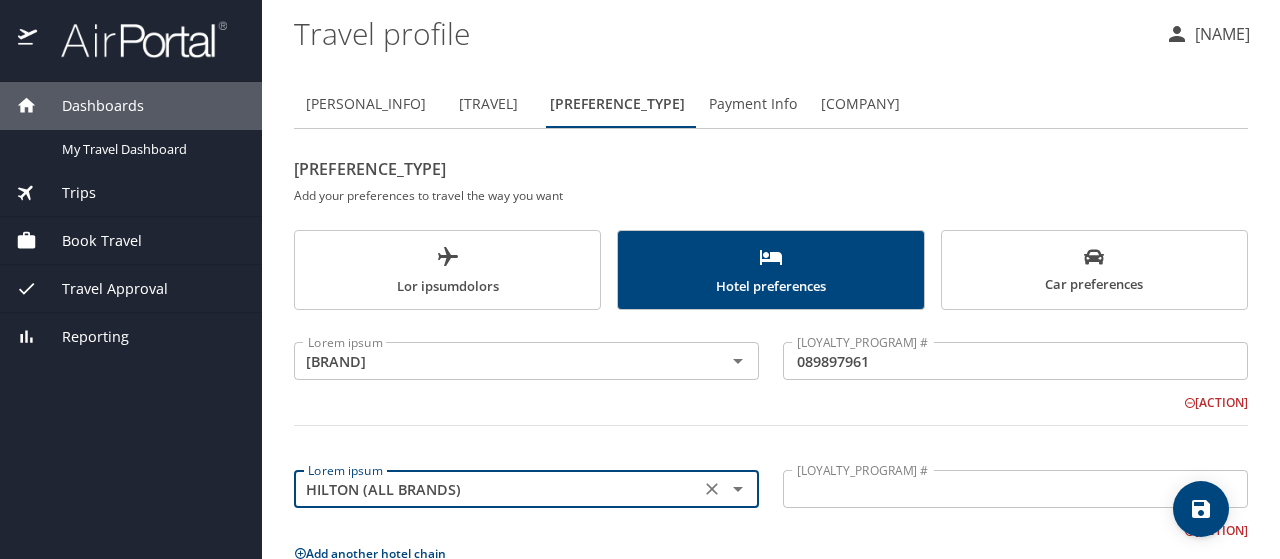 type on "HILTON (ALL BRANDS)" 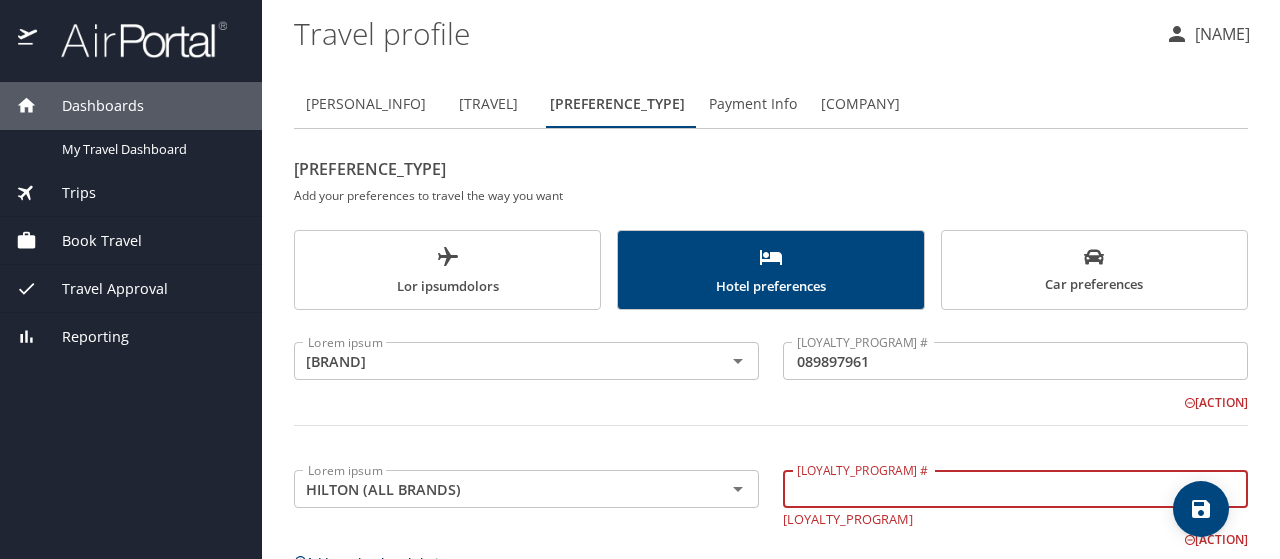 click on "[LOYALTY_PROGRAM] #" at bounding box center (1015, 489) 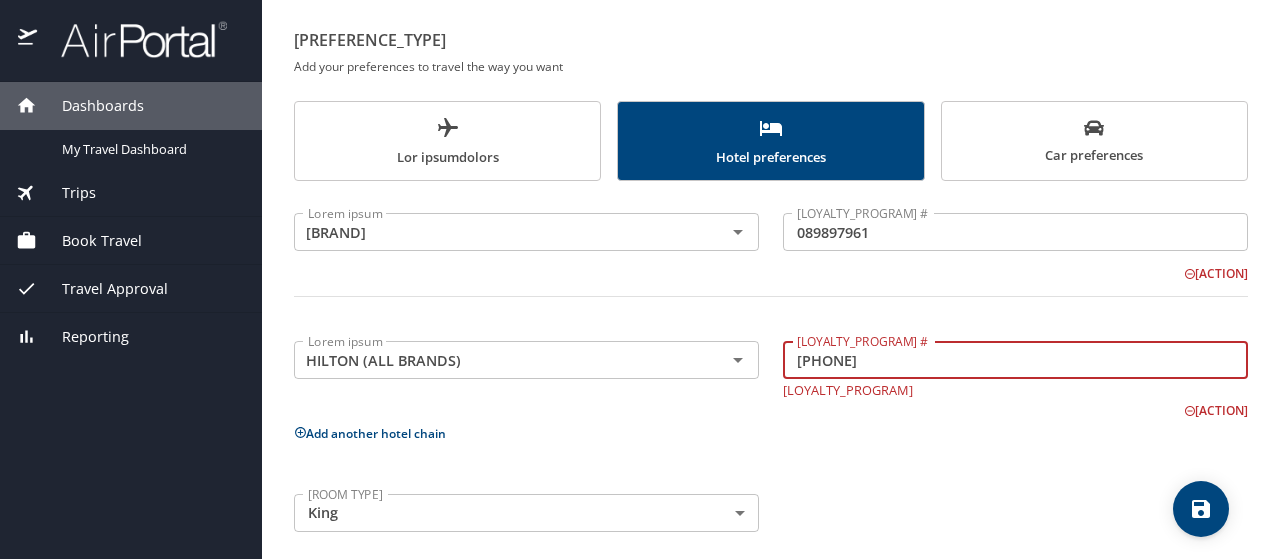 scroll, scrollTop: 144, scrollLeft: 0, axis: vertical 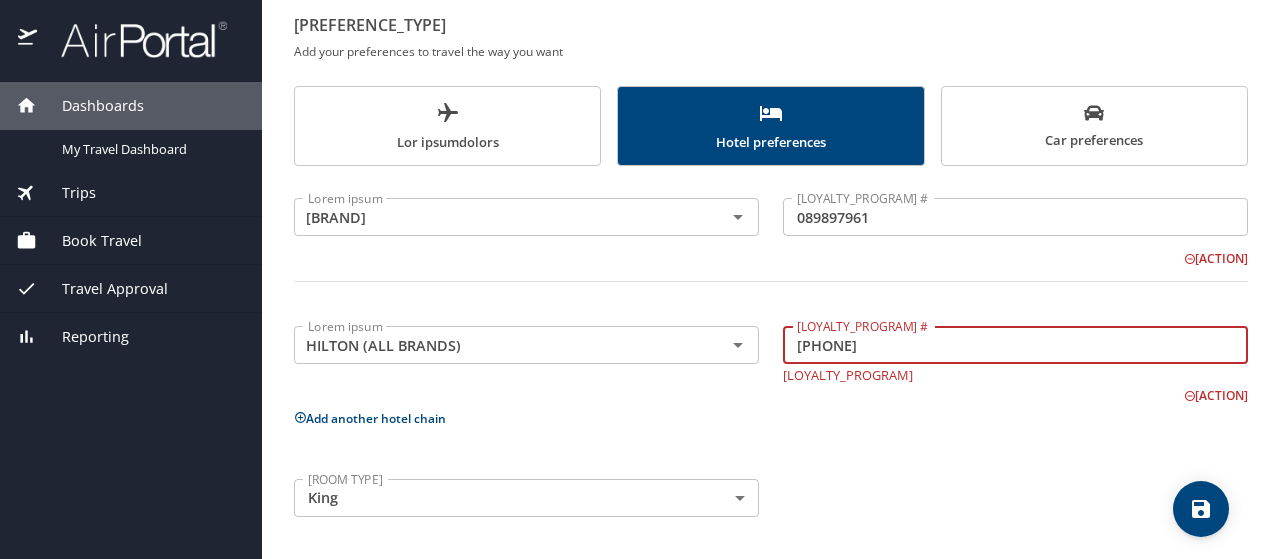 type on "[PHONE]" 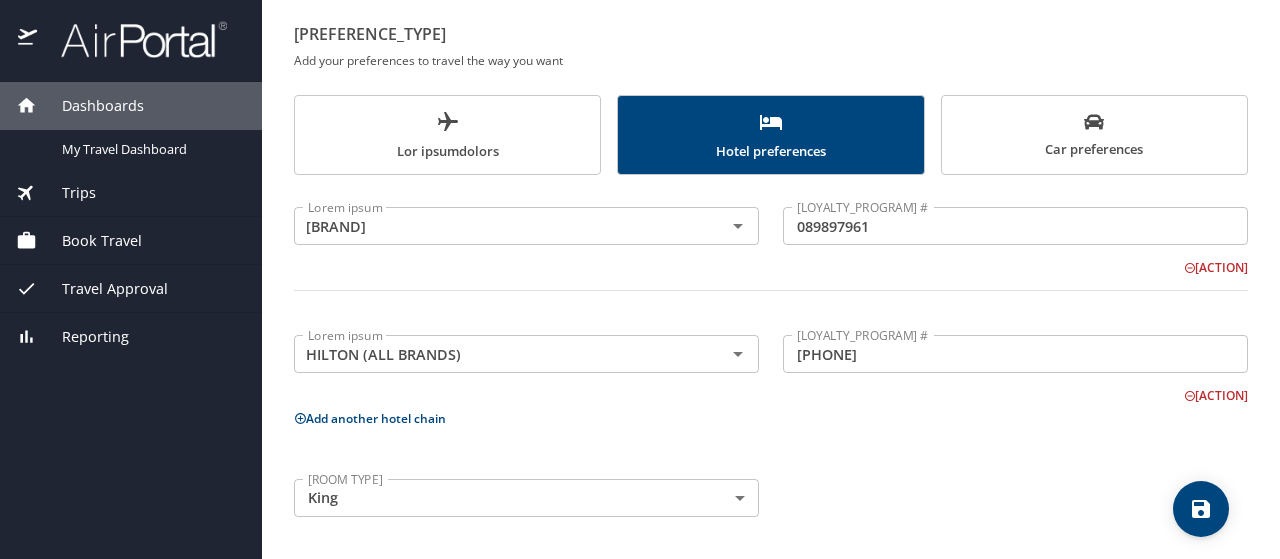 click on "Hotel chain MARRIOTT (ALL BRANDS) Hotel chain Loyalty member # 120089207 Loyalty member # Remove Hotel chain HILTON (ALL BRANDS) Hotel chain Loyalty member # 2139706663 Loyalty member # Remove Add another hotel chain Room type King King Room type" at bounding box center [771, 358] 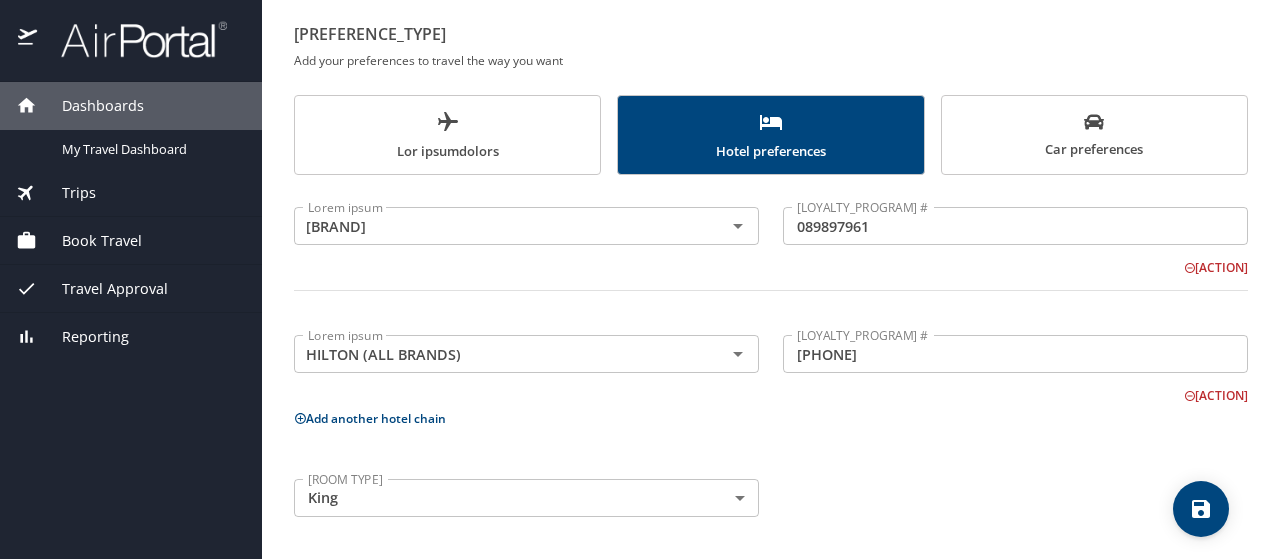 click at bounding box center [1201, 509] 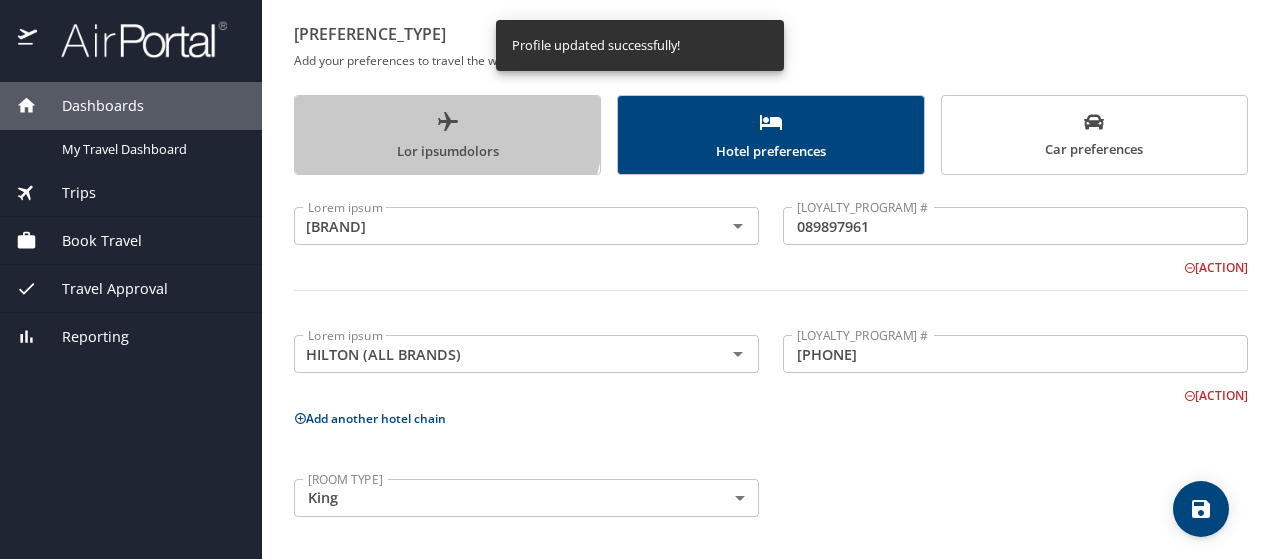 click on "Lor ipsumdolors" at bounding box center [447, 136] 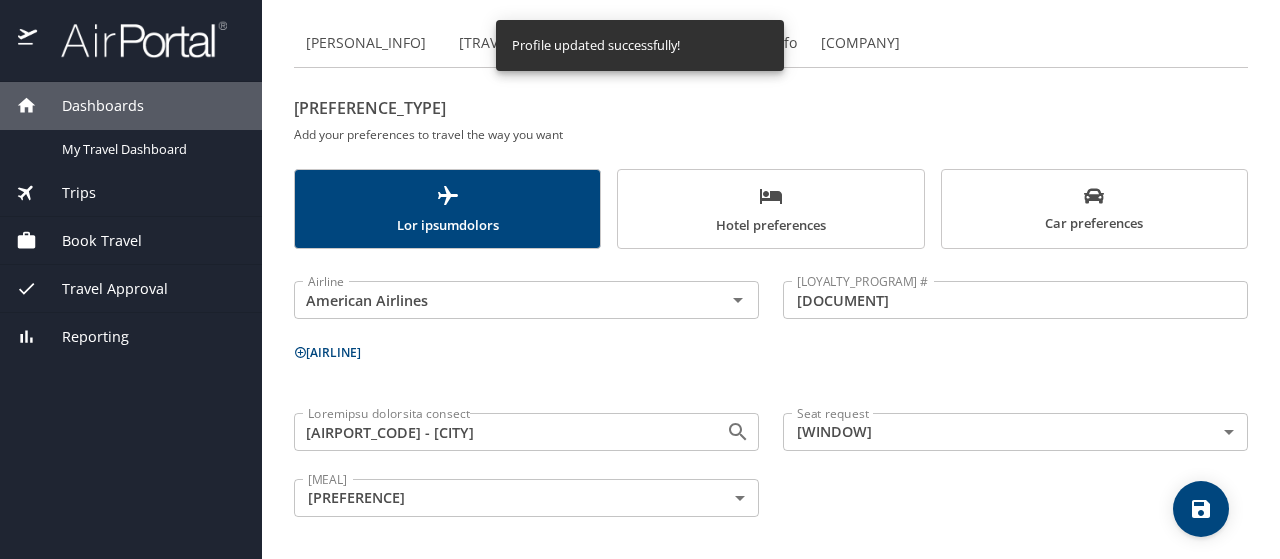 click on "[AIRLINE]" at bounding box center [327, 352] 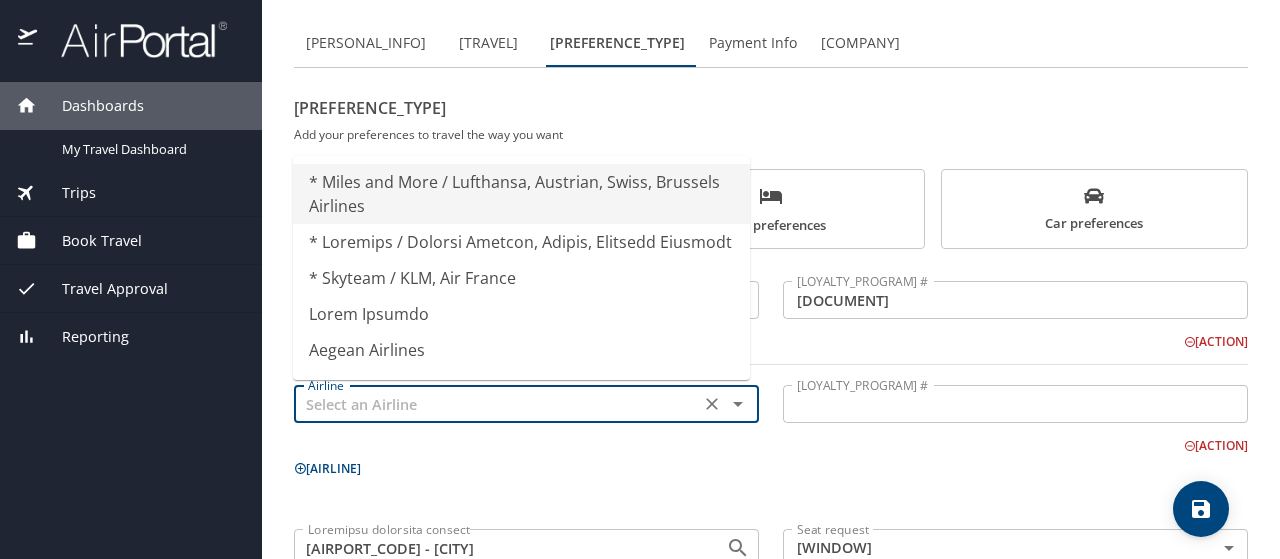 click at bounding box center [497, 404] 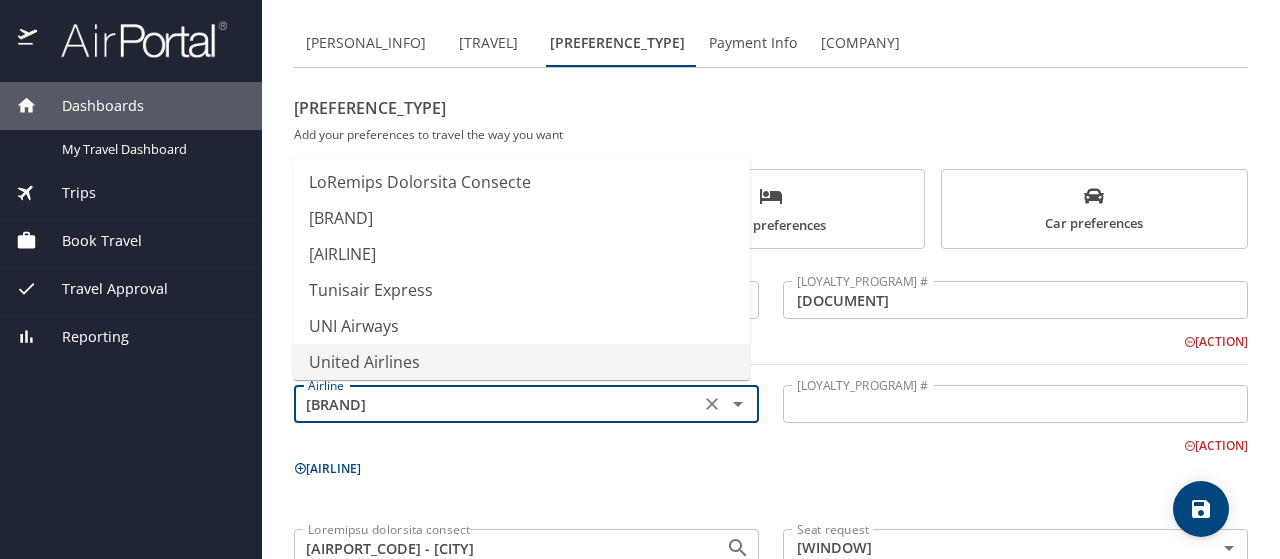 click on "United Airlines" at bounding box center (521, 362) 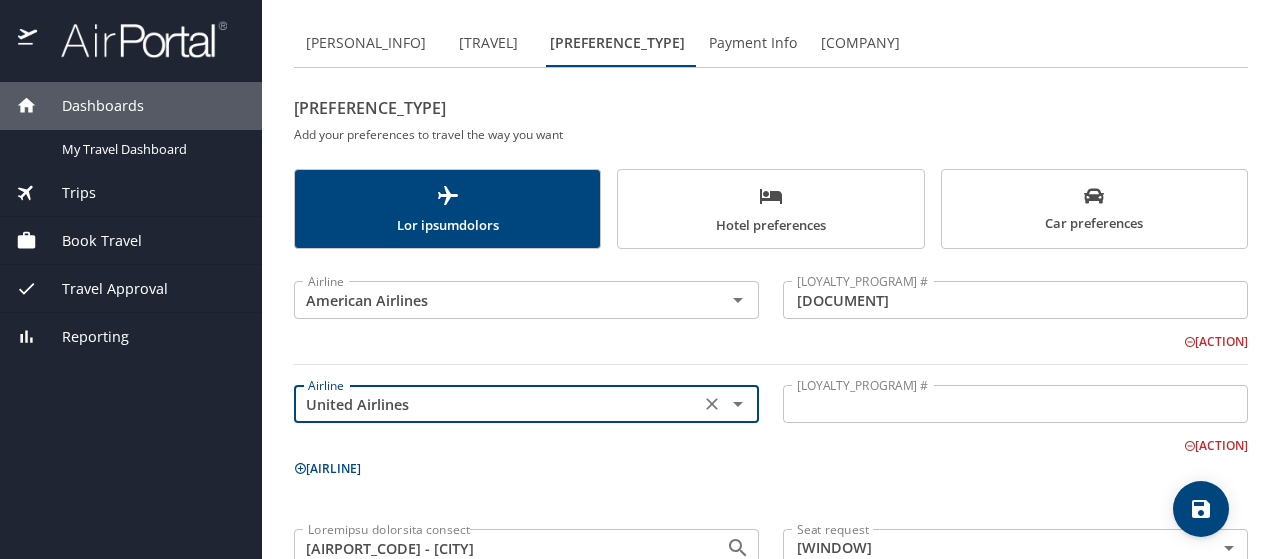 type on "United Airlines" 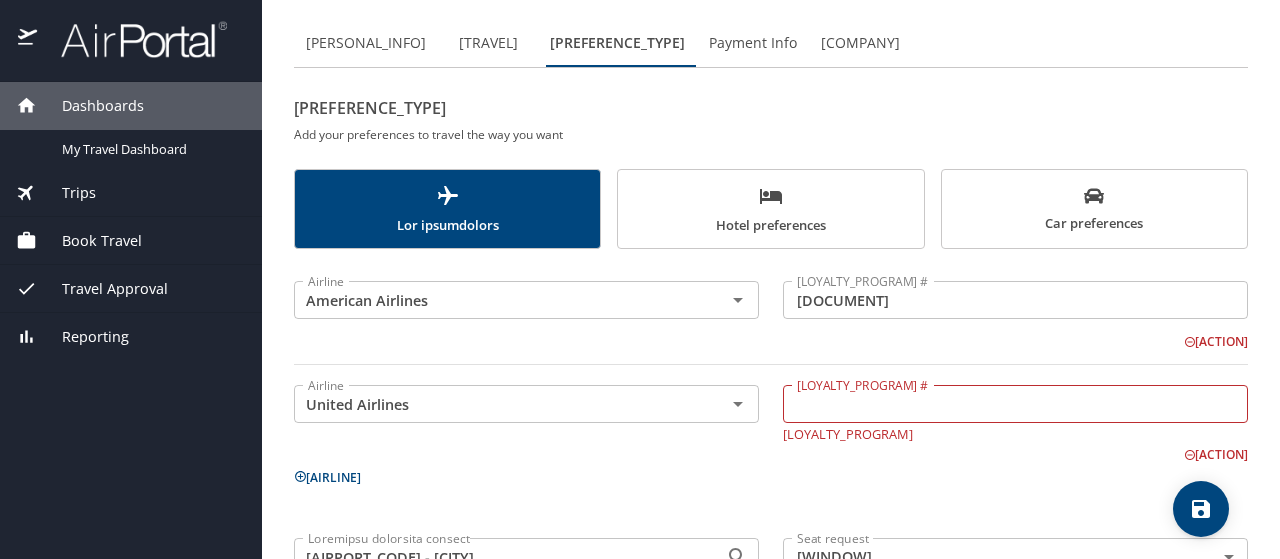 click on "[LOYALTY_PROGRAM]" at bounding box center [526, 325] 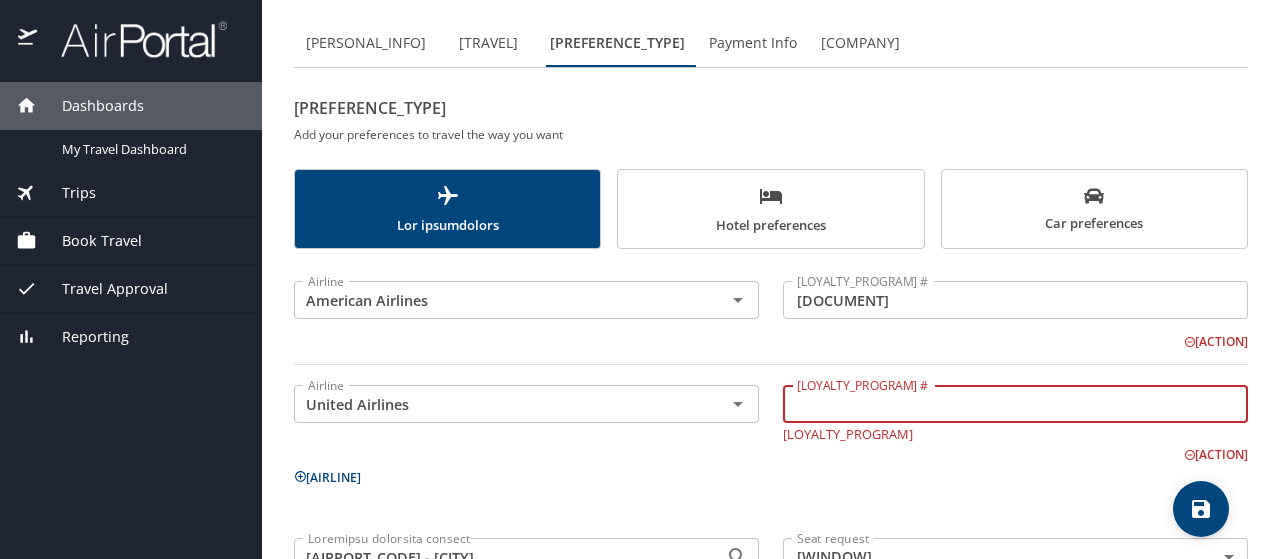 click on "[LOYALTY_PROGRAM] #" at bounding box center (1015, 404) 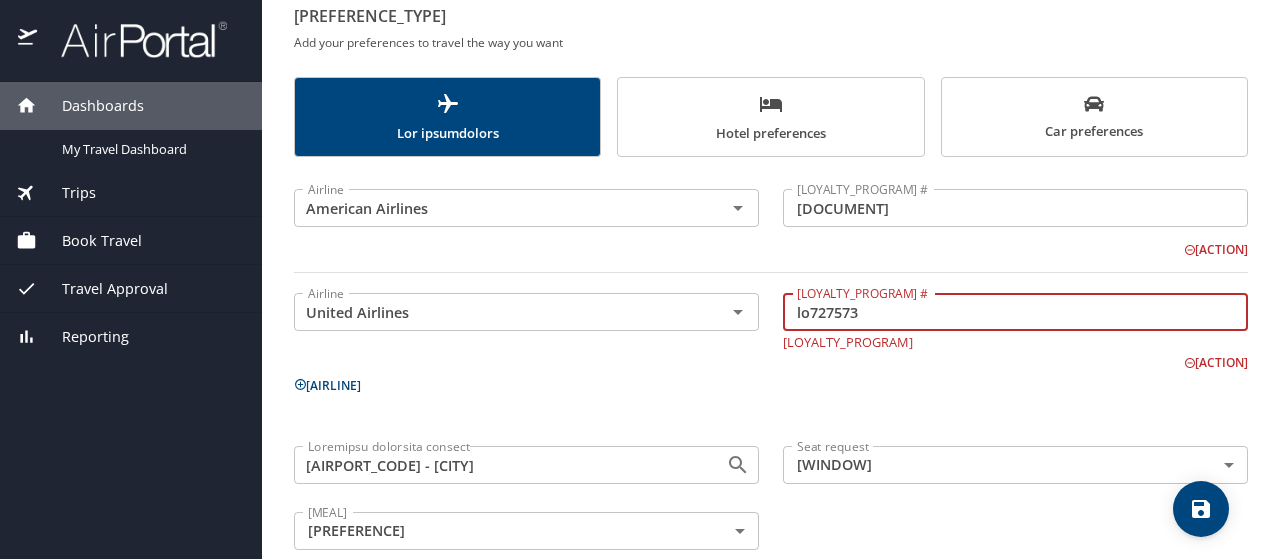 scroll, scrollTop: 186, scrollLeft: 0, axis: vertical 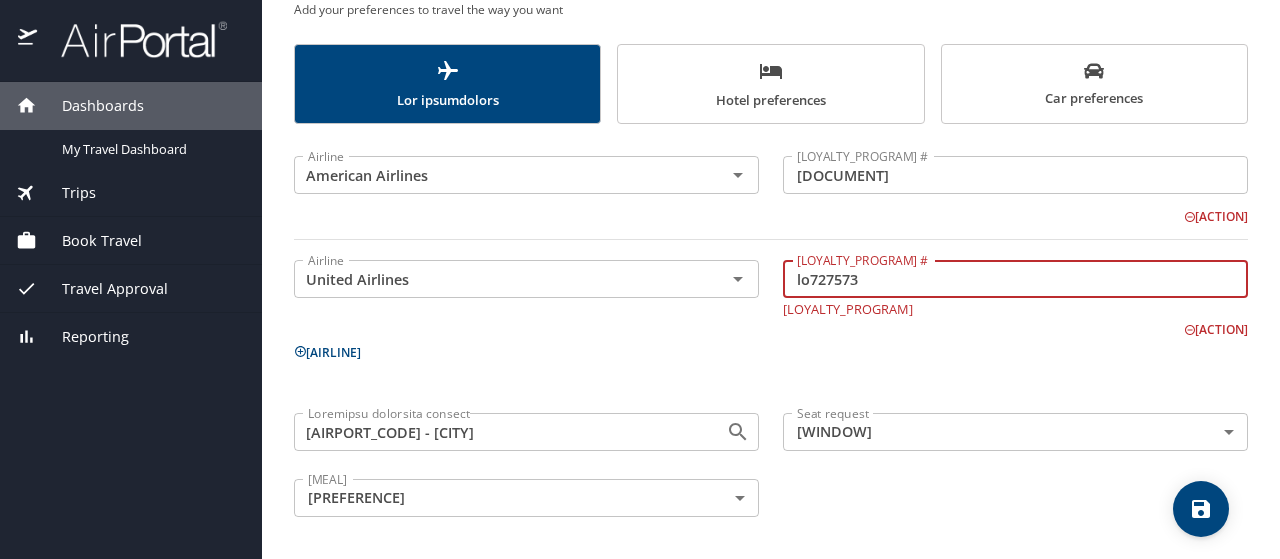 type on "lo727573" 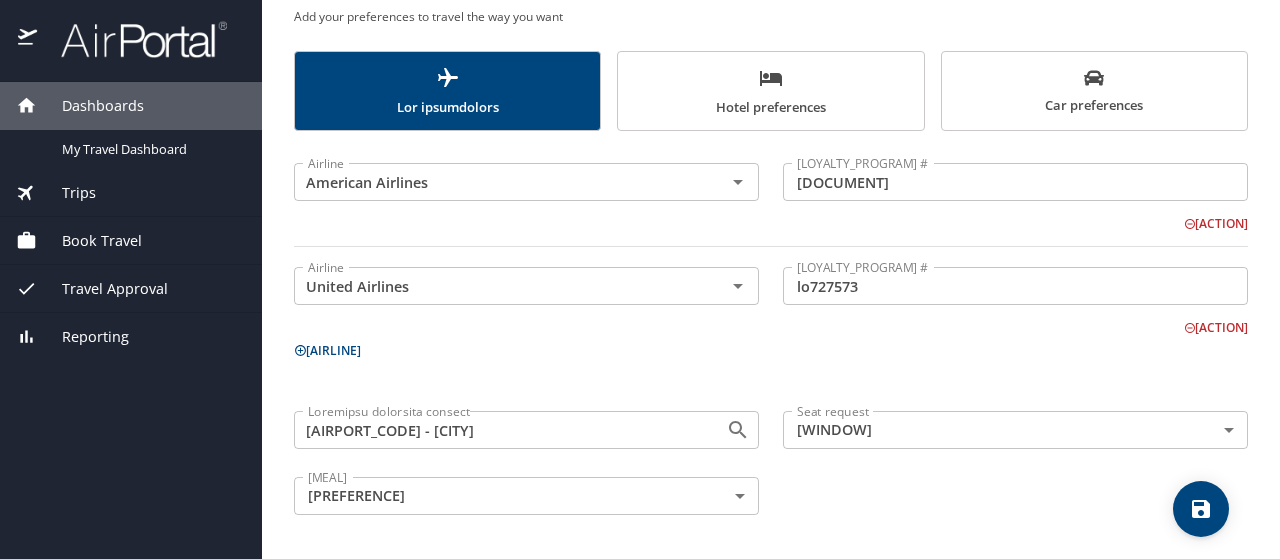 scroll, scrollTop: 177, scrollLeft: 0, axis: vertical 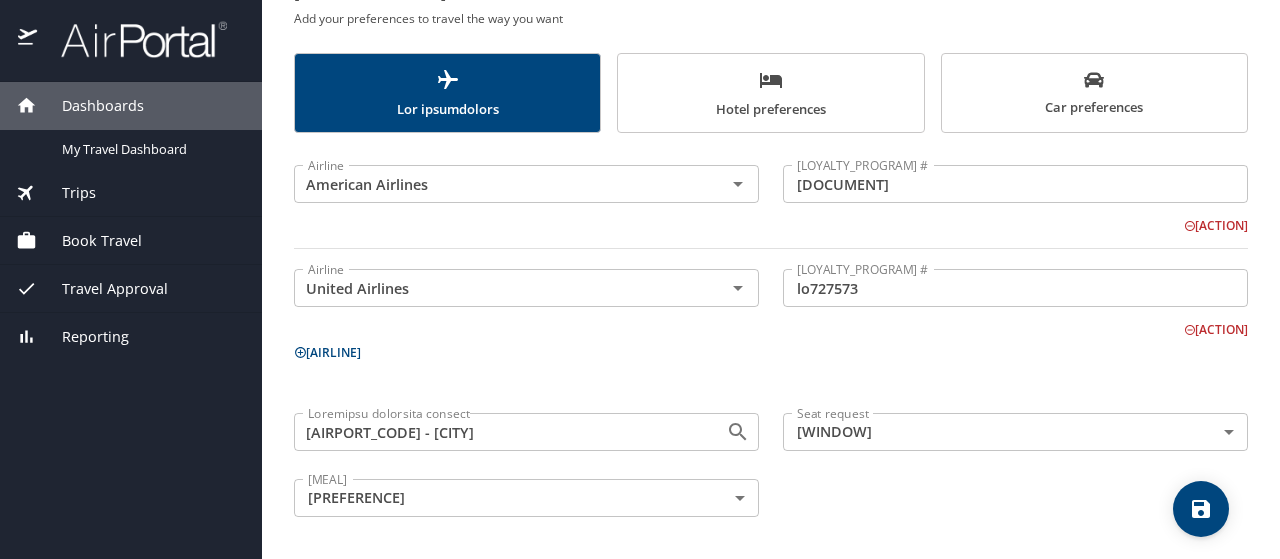 click on "[AIRLINE]" at bounding box center (327, 352) 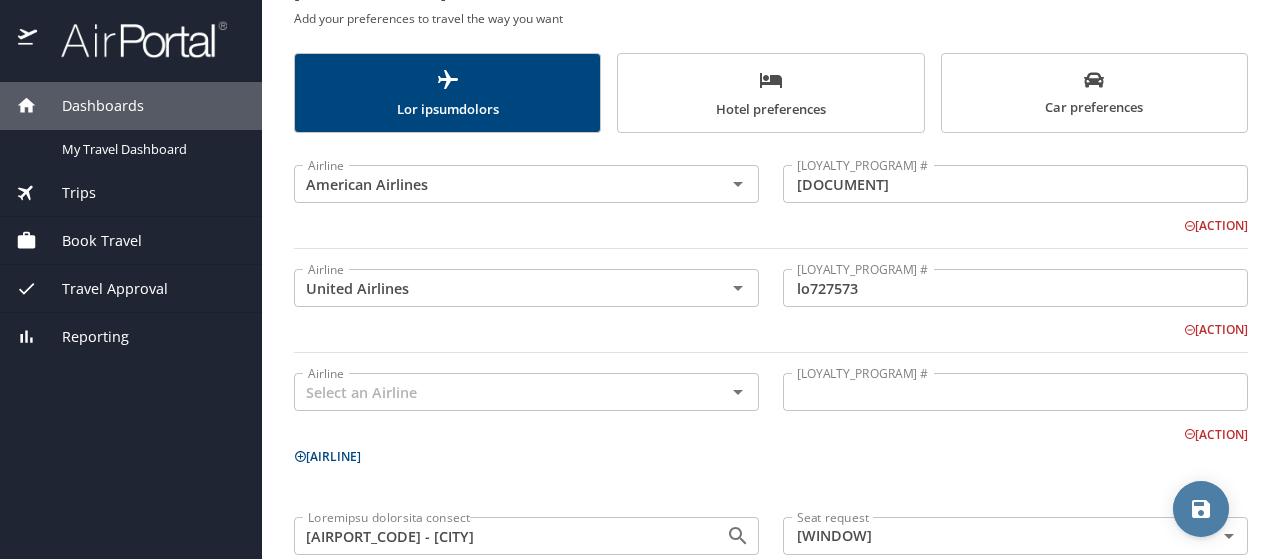 click at bounding box center [1201, 509] 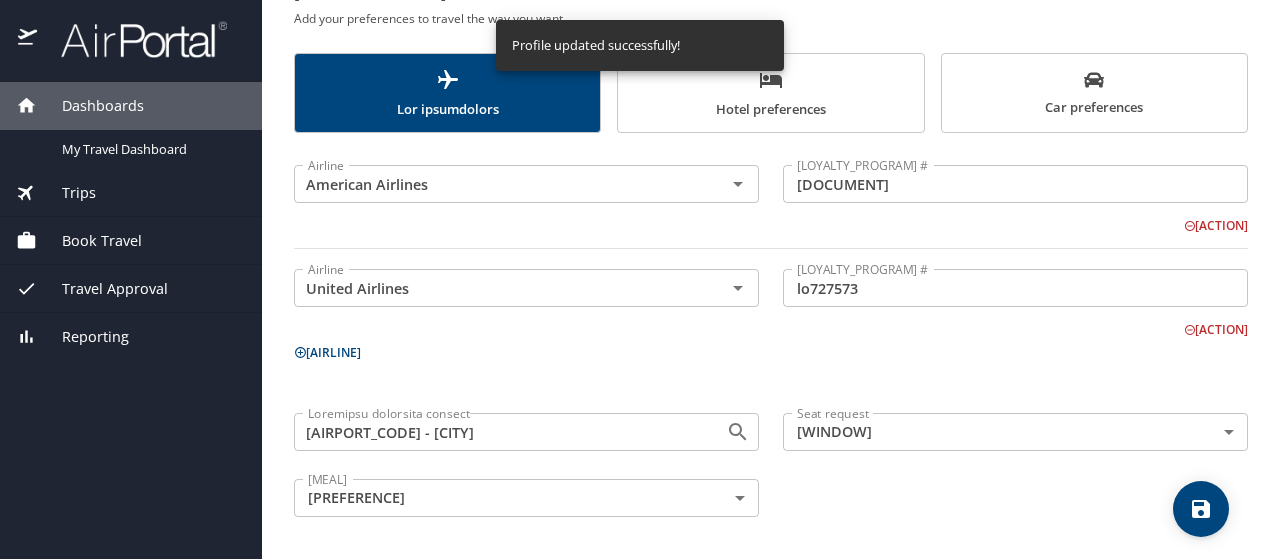 scroll, scrollTop: 0, scrollLeft: 0, axis: both 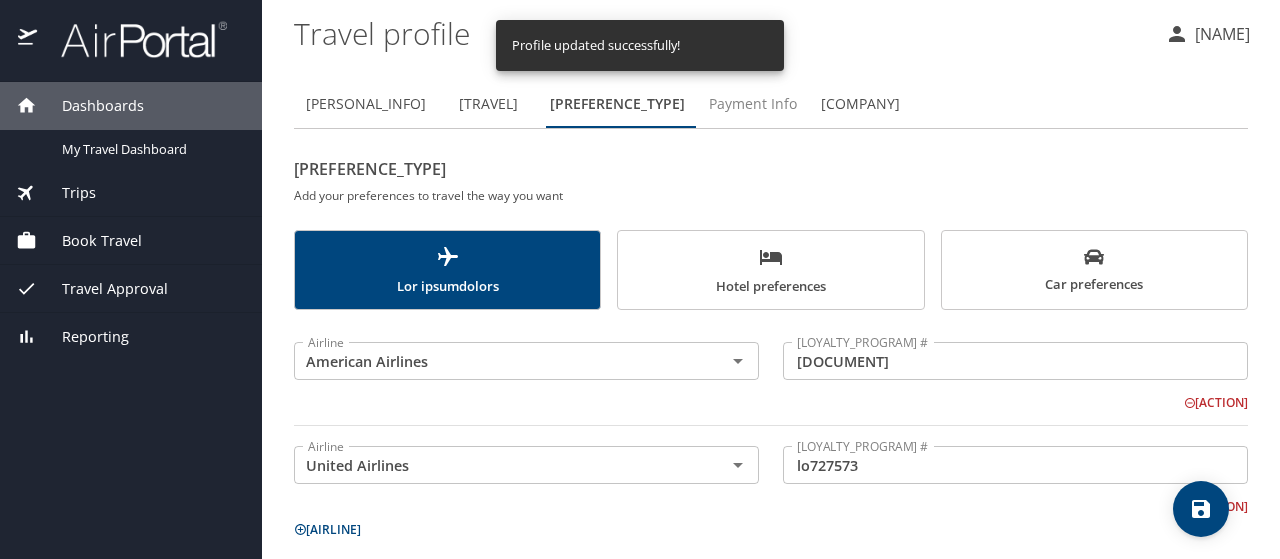 click on "Payment Info" at bounding box center (753, 104) 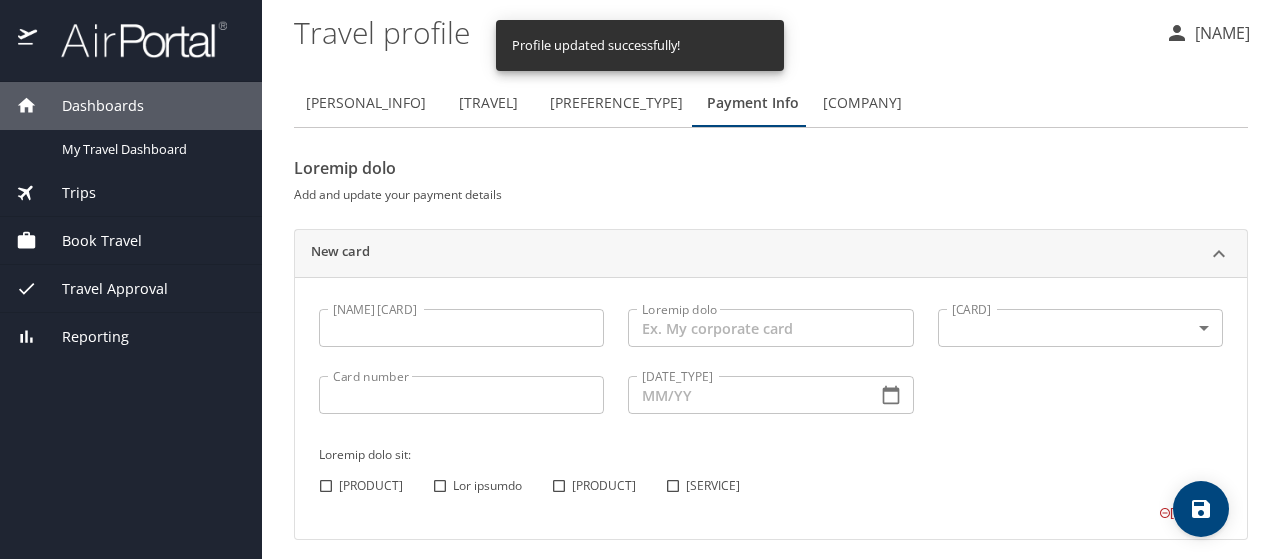 scroll, scrollTop: 2, scrollLeft: 0, axis: vertical 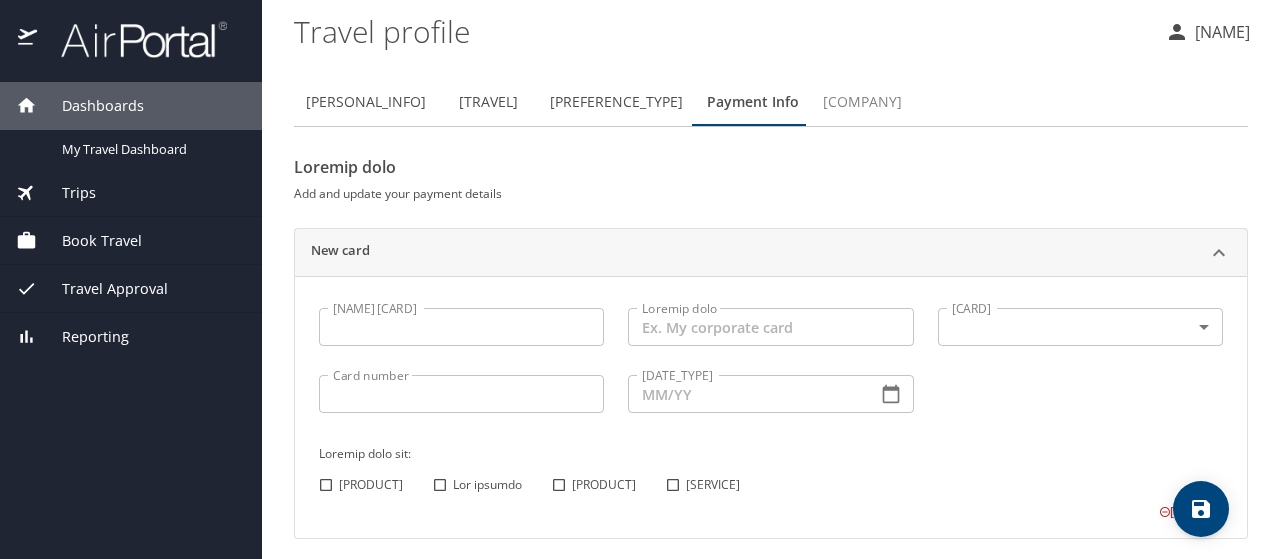 click on "[COMPANY]" at bounding box center (862, 102) 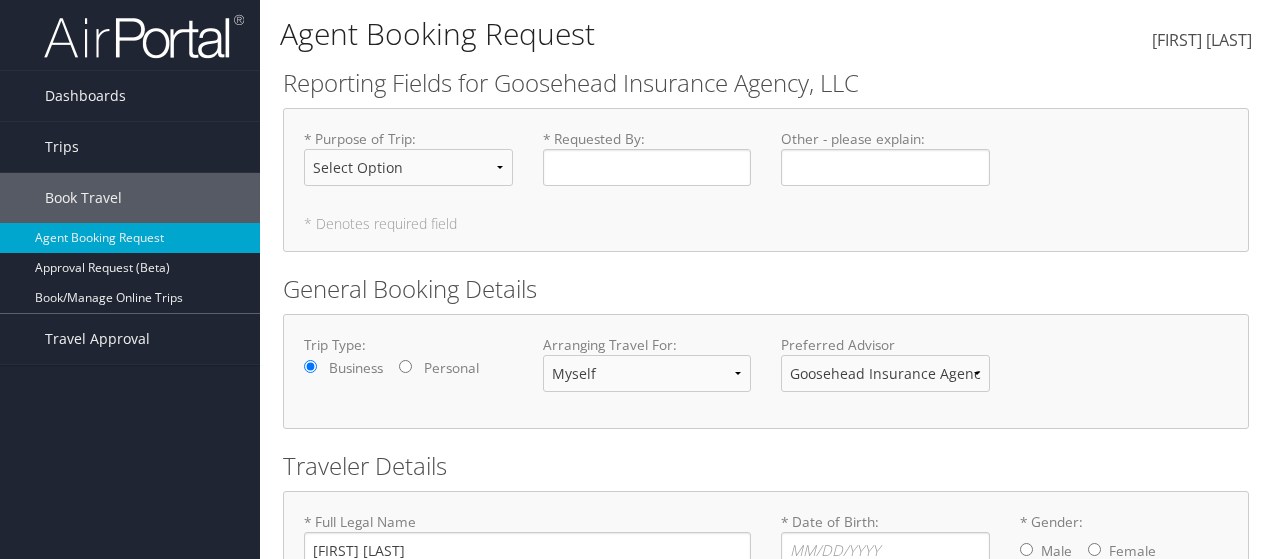scroll, scrollTop: 0, scrollLeft: 0, axis: both 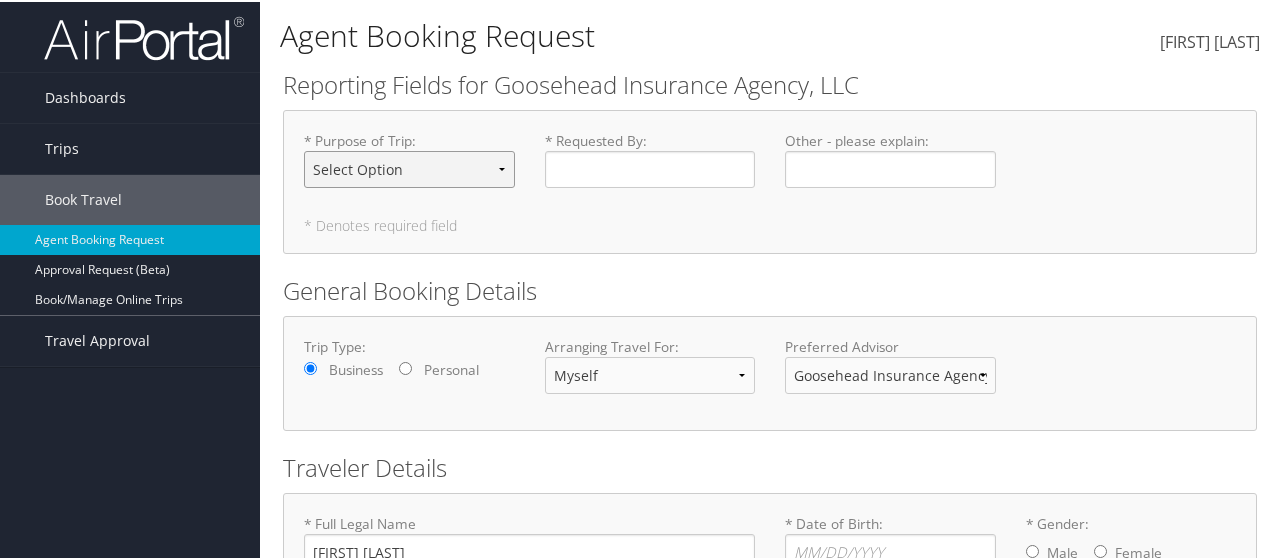 click on "Select Option Agency Site Visit - Support Campus Recruiting Visit Carrier Partner -Vendor Meeting Conference -Event Event Support -Planning Executive Meeting - Board Session Leadership Retreat -Strategy Session Office Visit - Legal-Tech/Facilities Office Visit - Remote Employee Office build-out-Facilities work Onboarding - New Hire Support Other Prospective Franchise Meeting Training - Development" at bounding box center (409, 167) 